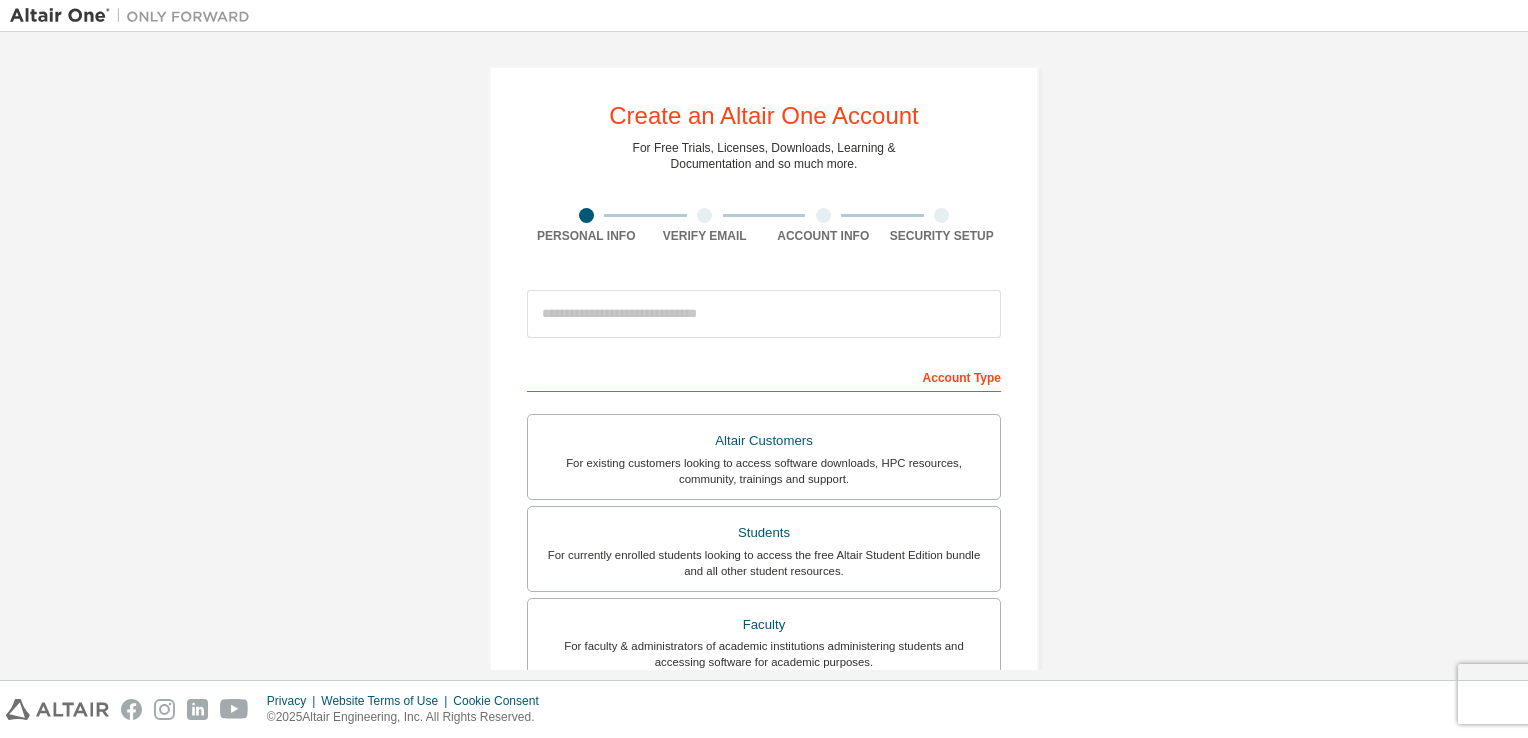 scroll, scrollTop: 0, scrollLeft: 0, axis: both 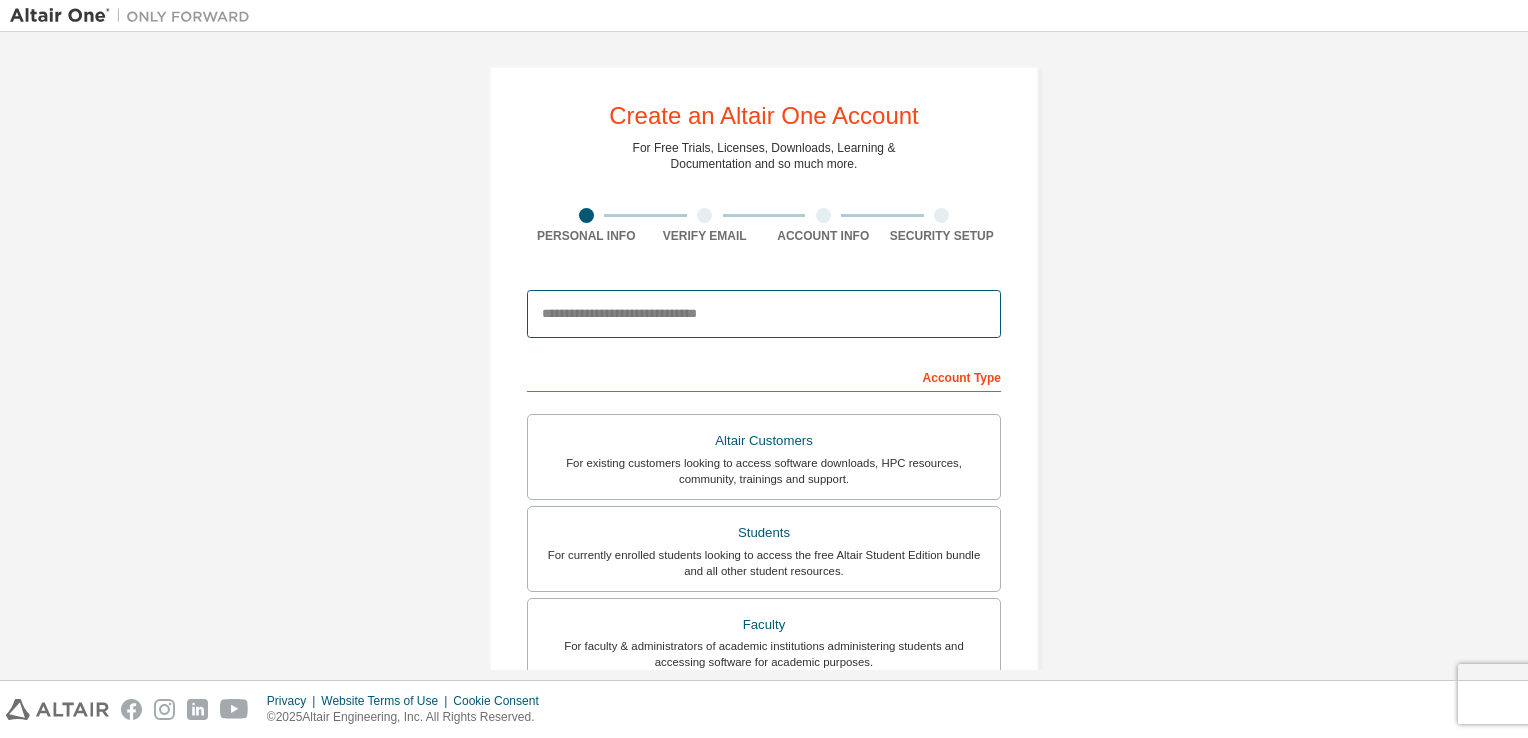 click at bounding box center (764, 314) 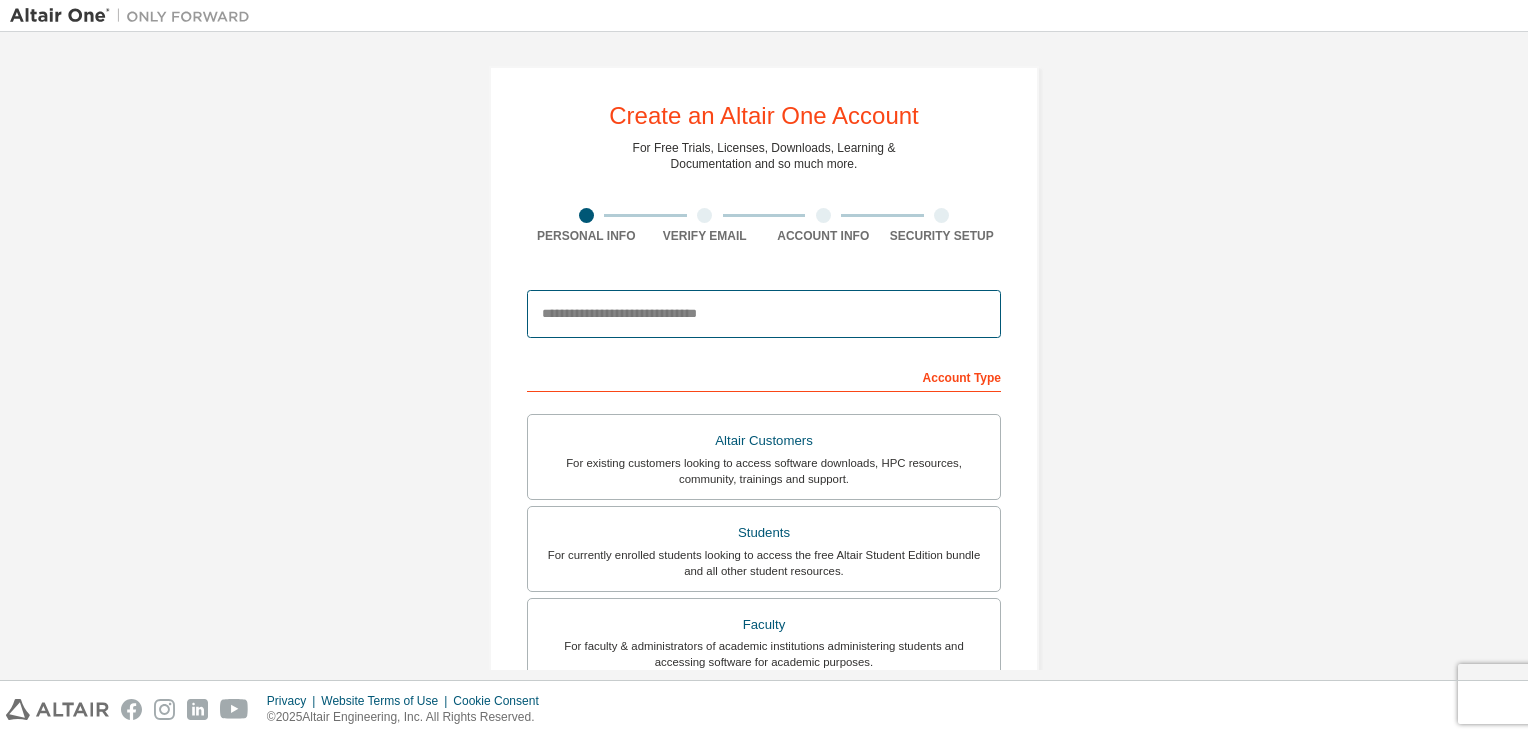 type on "**********" 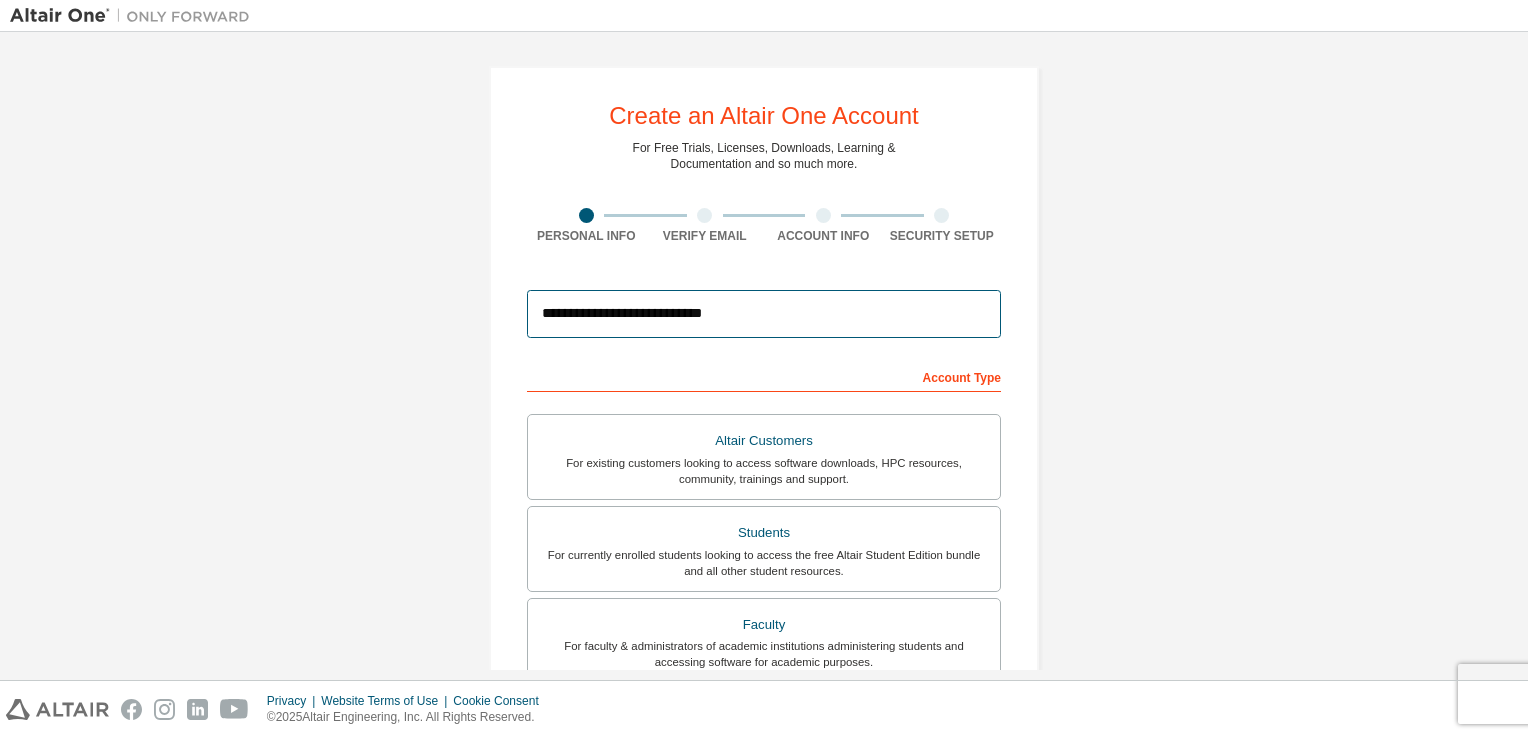 type on "******" 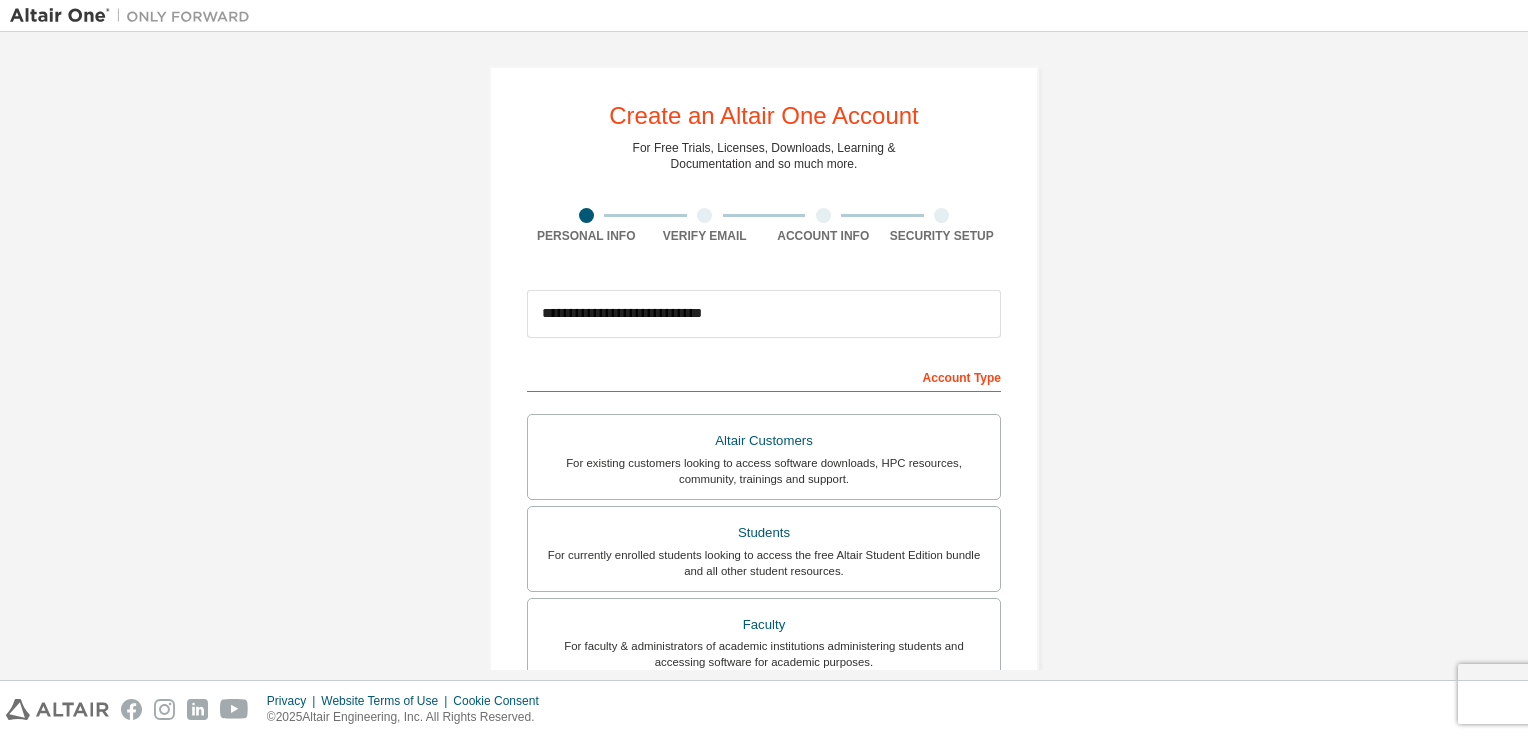 type on "*******" 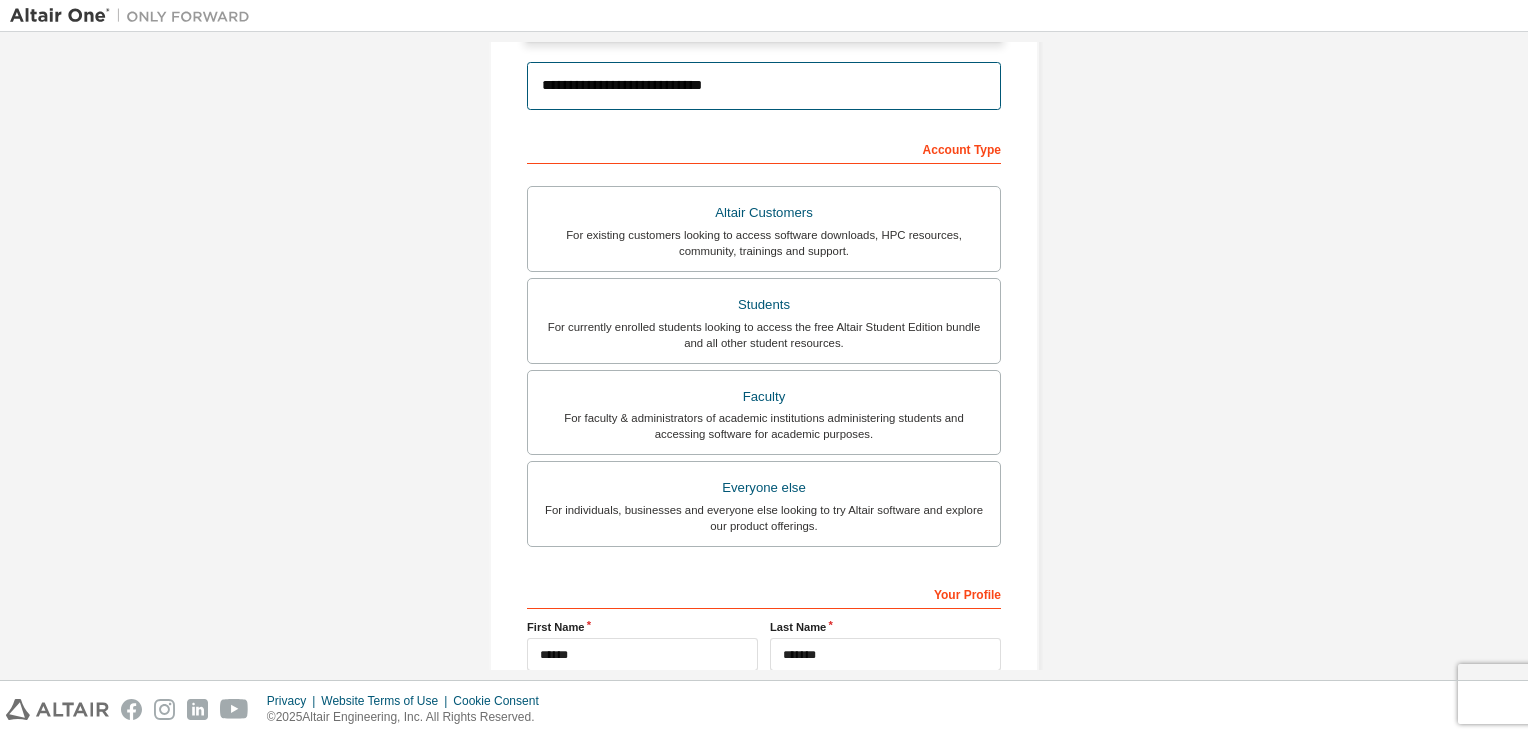 scroll, scrollTop: 89, scrollLeft: 0, axis: vertical 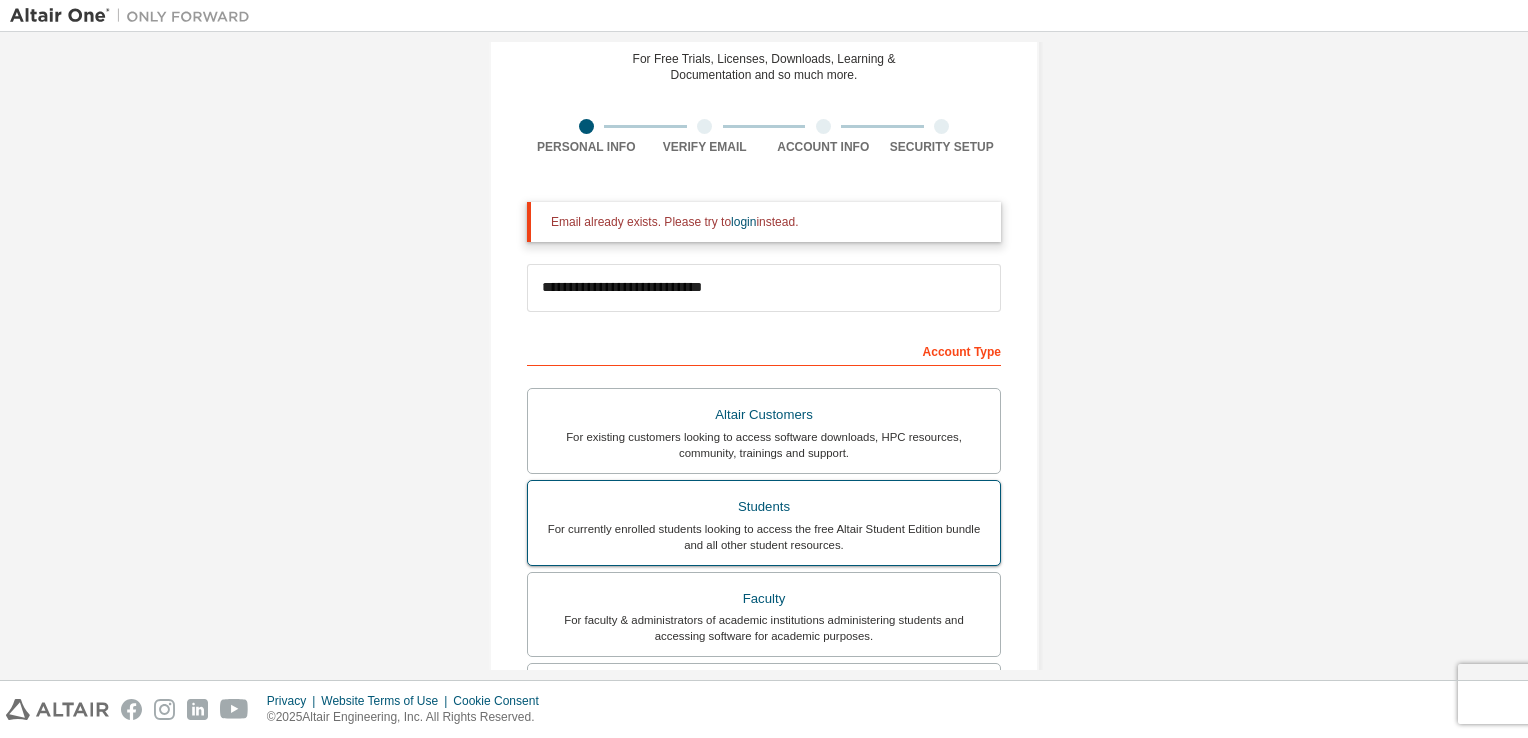 click on "For currently enrolled students looking to access the free Altair Student Edition bundle and all other student resources." at bounding box center [764, 537] 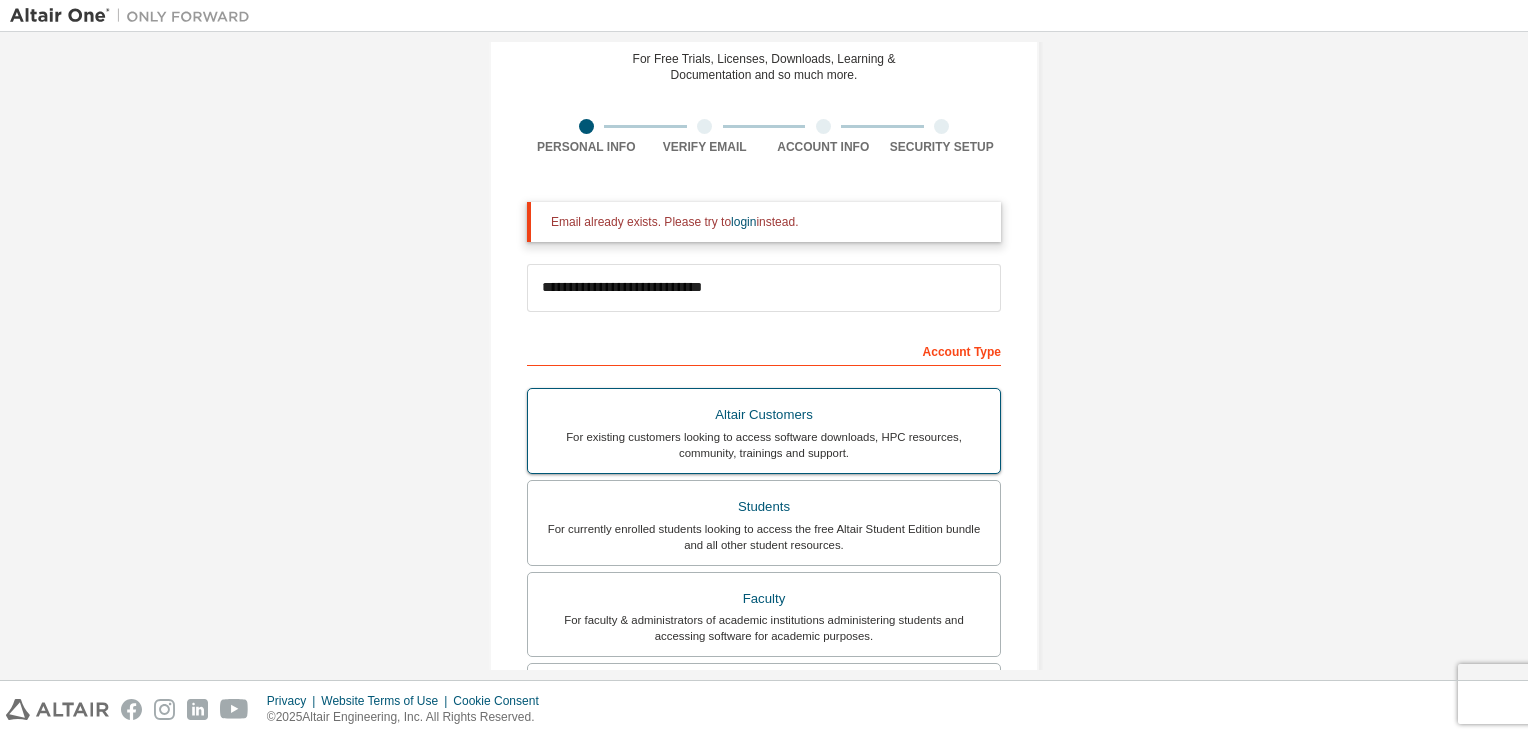 scroll, scrollTop: 489, scrollLeft: 0, axis: vertical 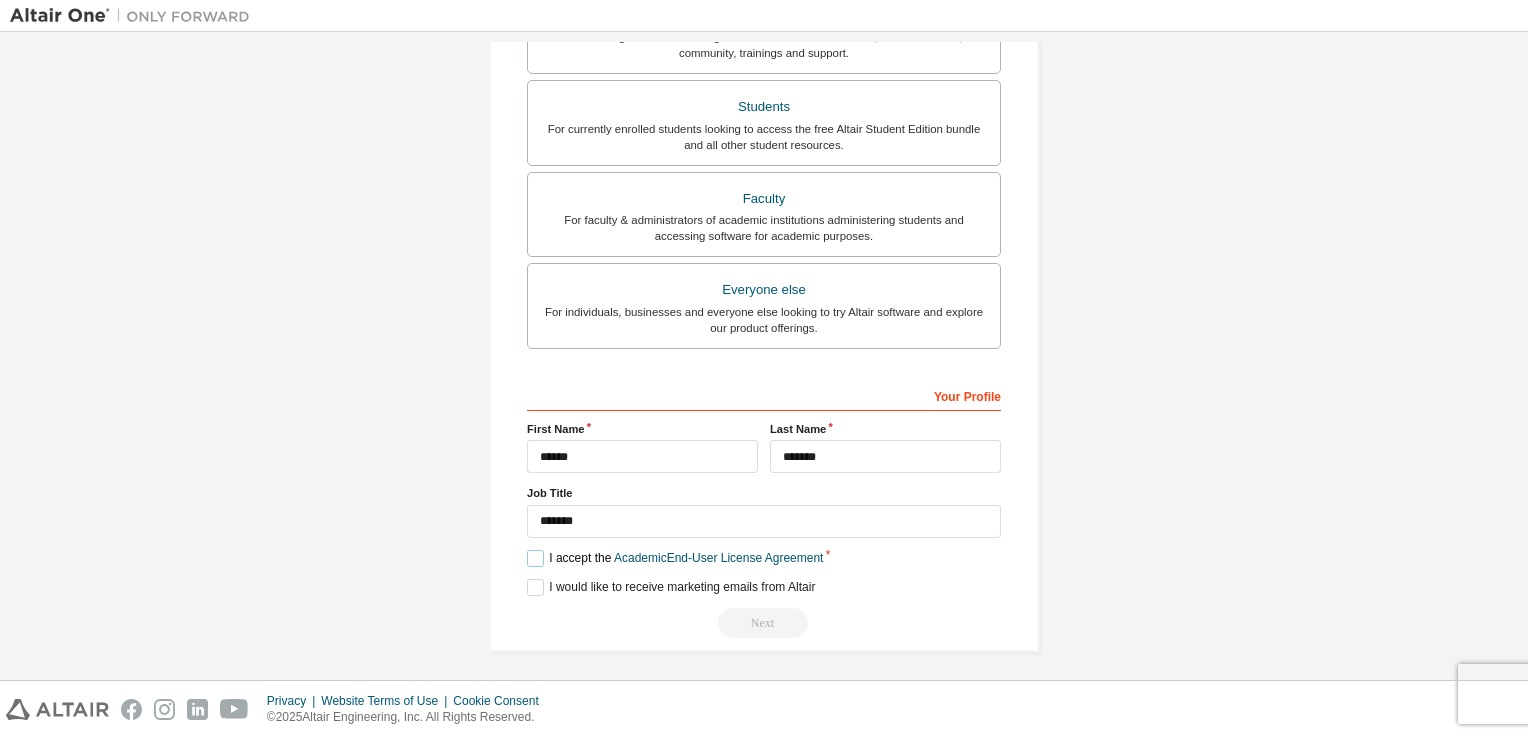 click on "I accept the   Academic   End-User License Agreement" at bounding box center (675, 558) 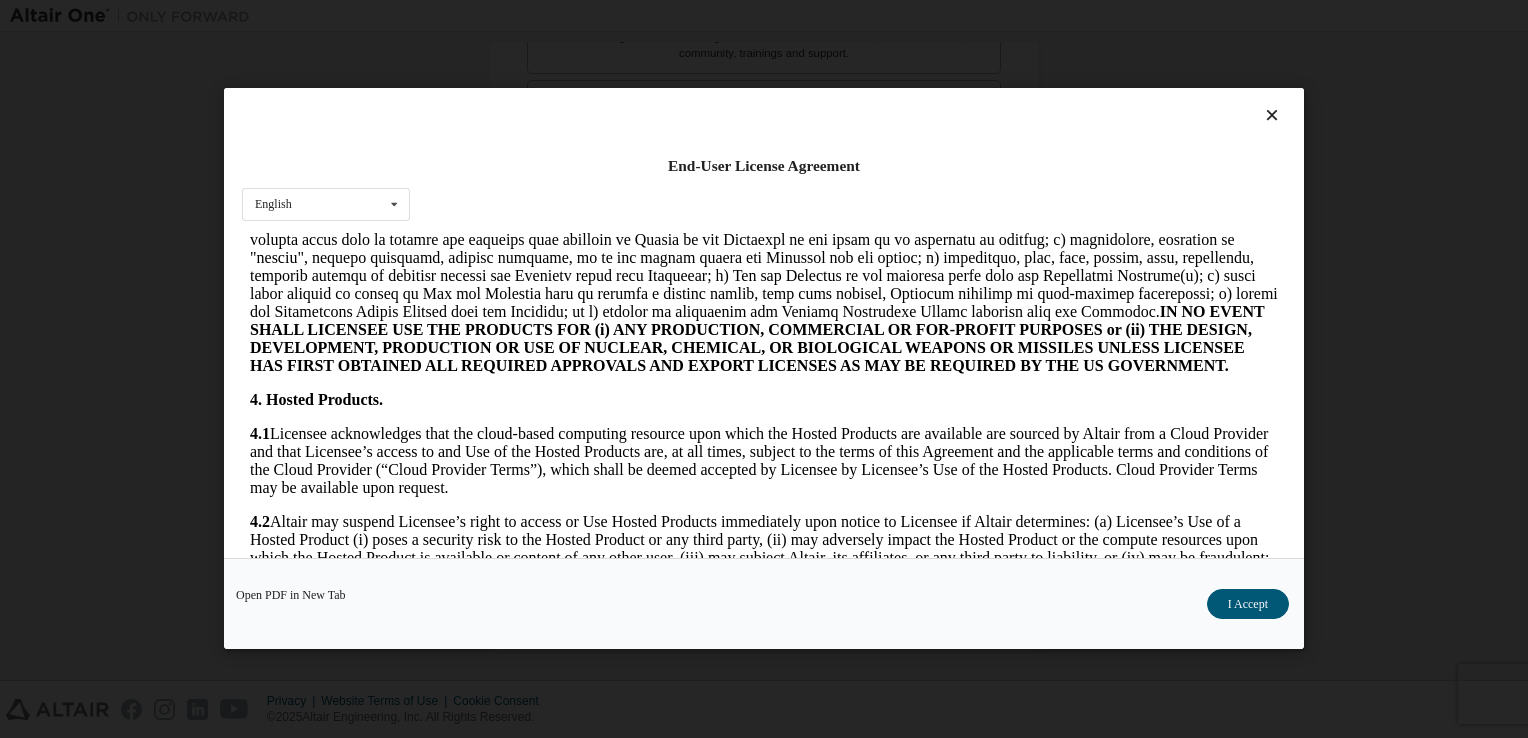 scroll, scrollTop: 1700, scrollLeft: 0, axis: vertical 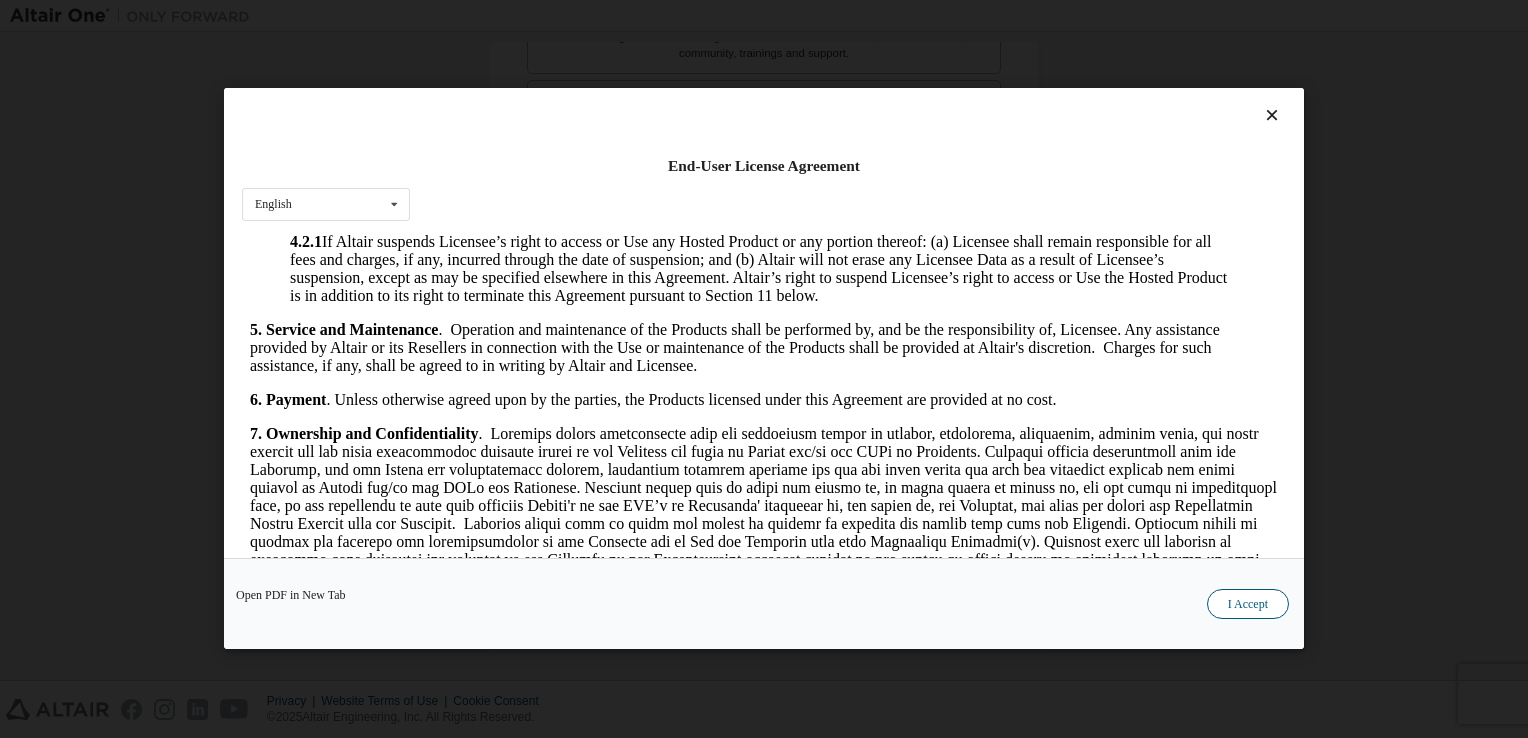 click on "I Accept" at bounding box center [1248, 605] 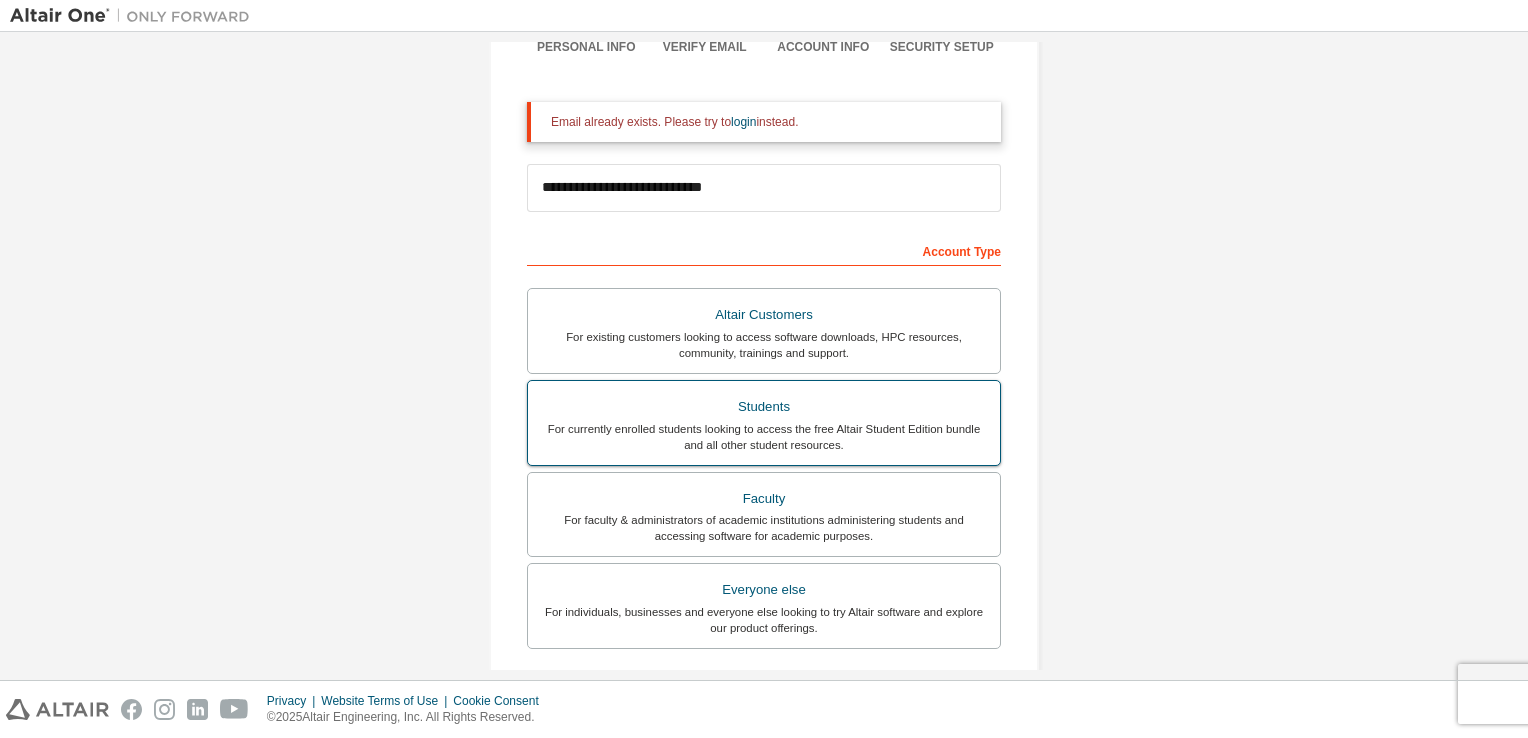 scroll, scrollTop: 0, scrollLeft: 0, axis: both 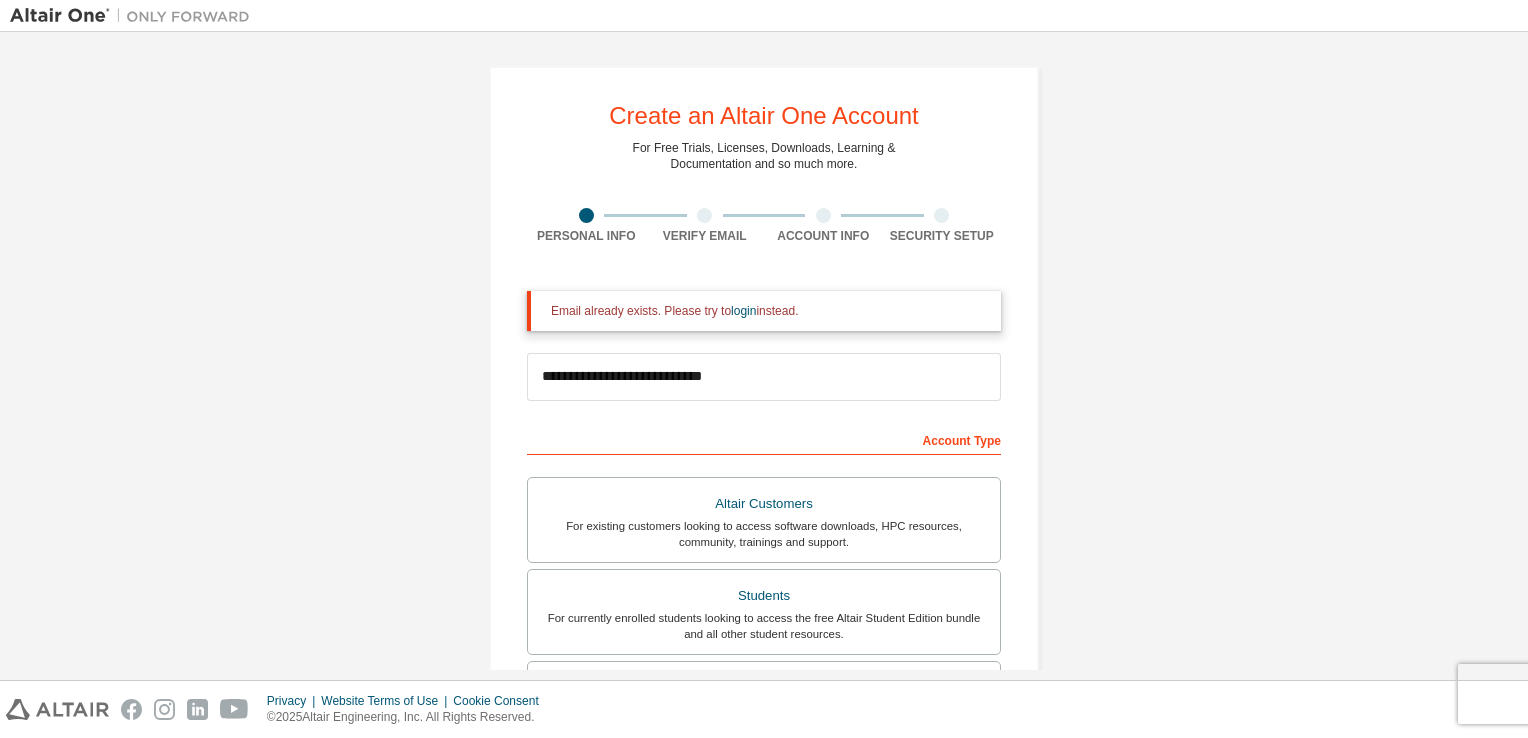 click on "Email already exists. Please try to  login  instead." at bounding box center (764, 311) 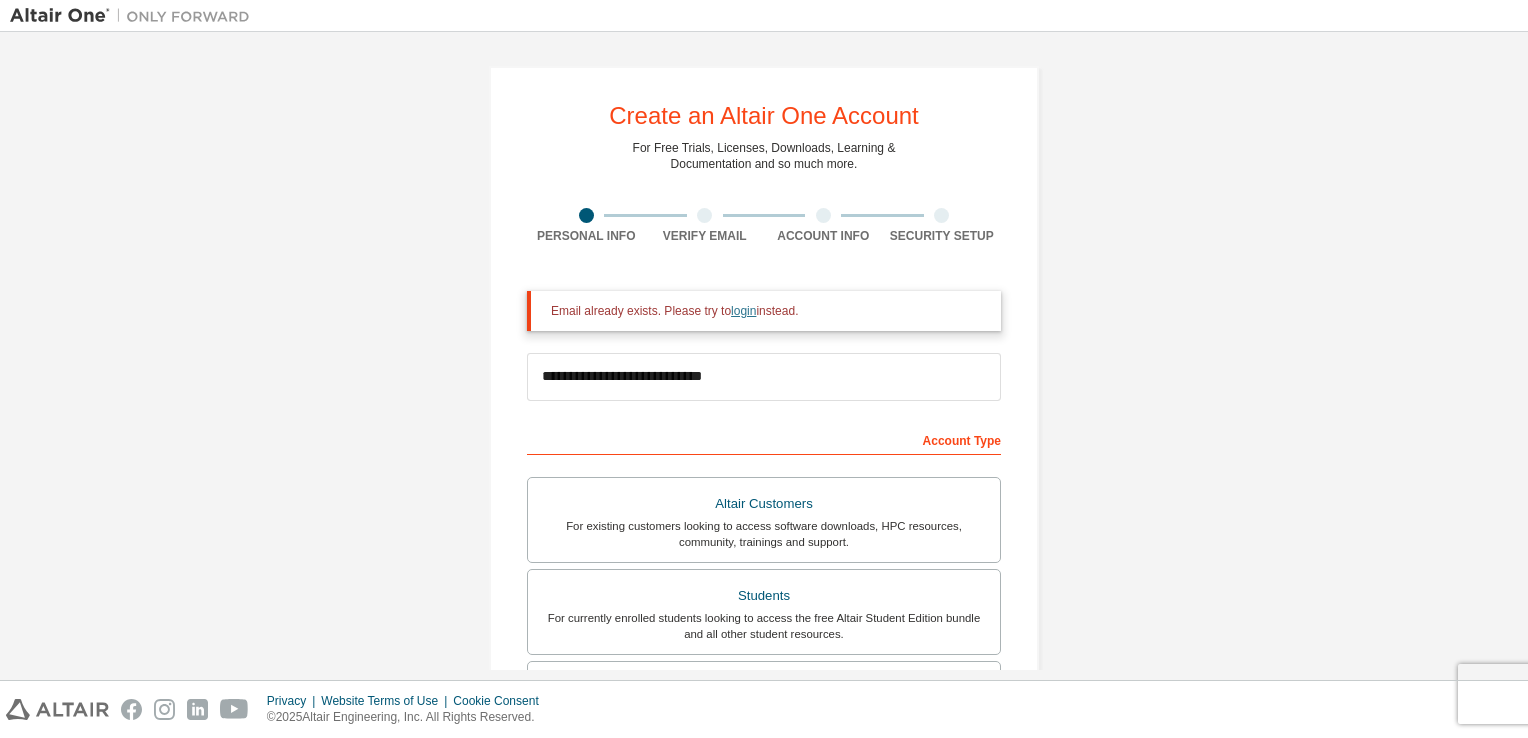 click on "login" at bounding box center [743, 311] 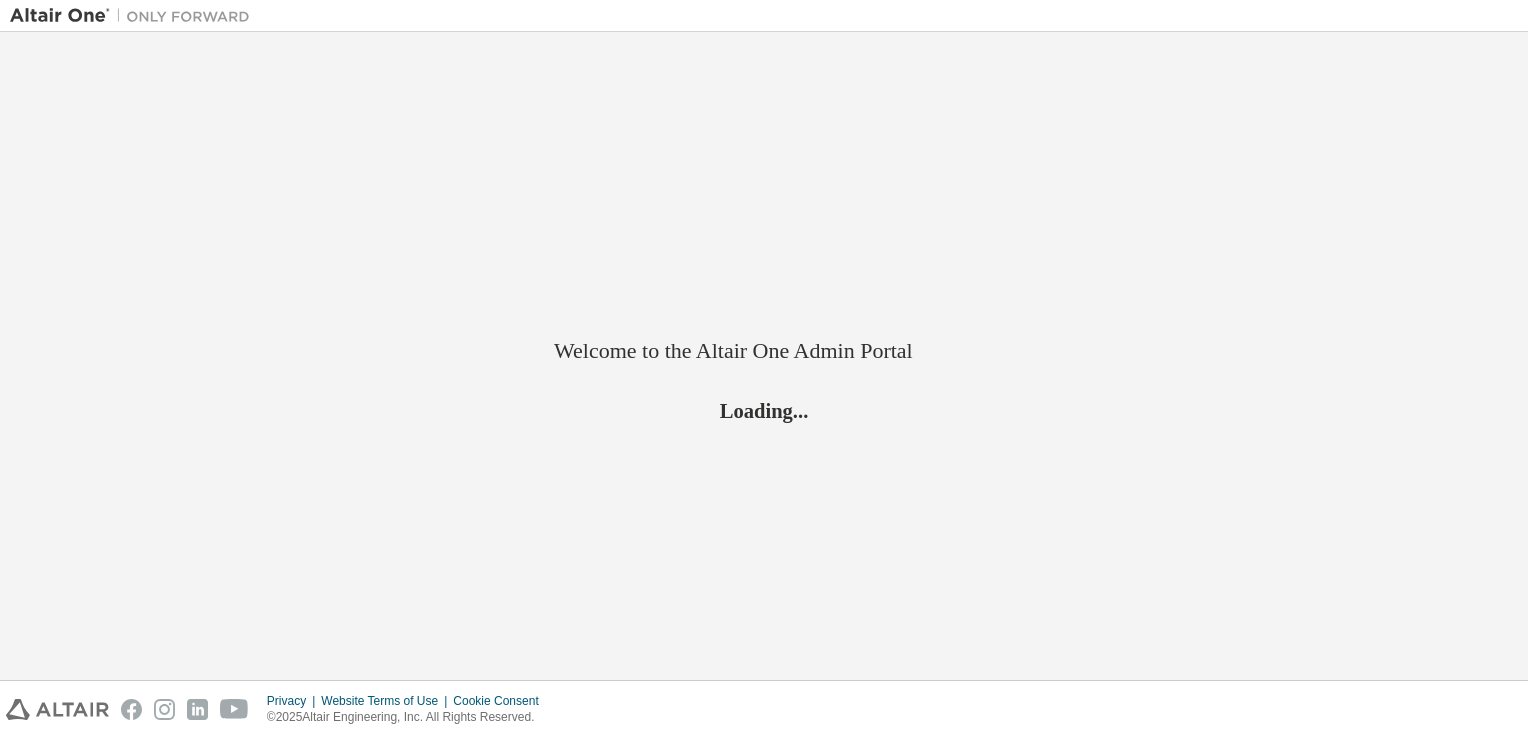 scroll, scrollTop: 0, scrollLeft: 0, axis: both 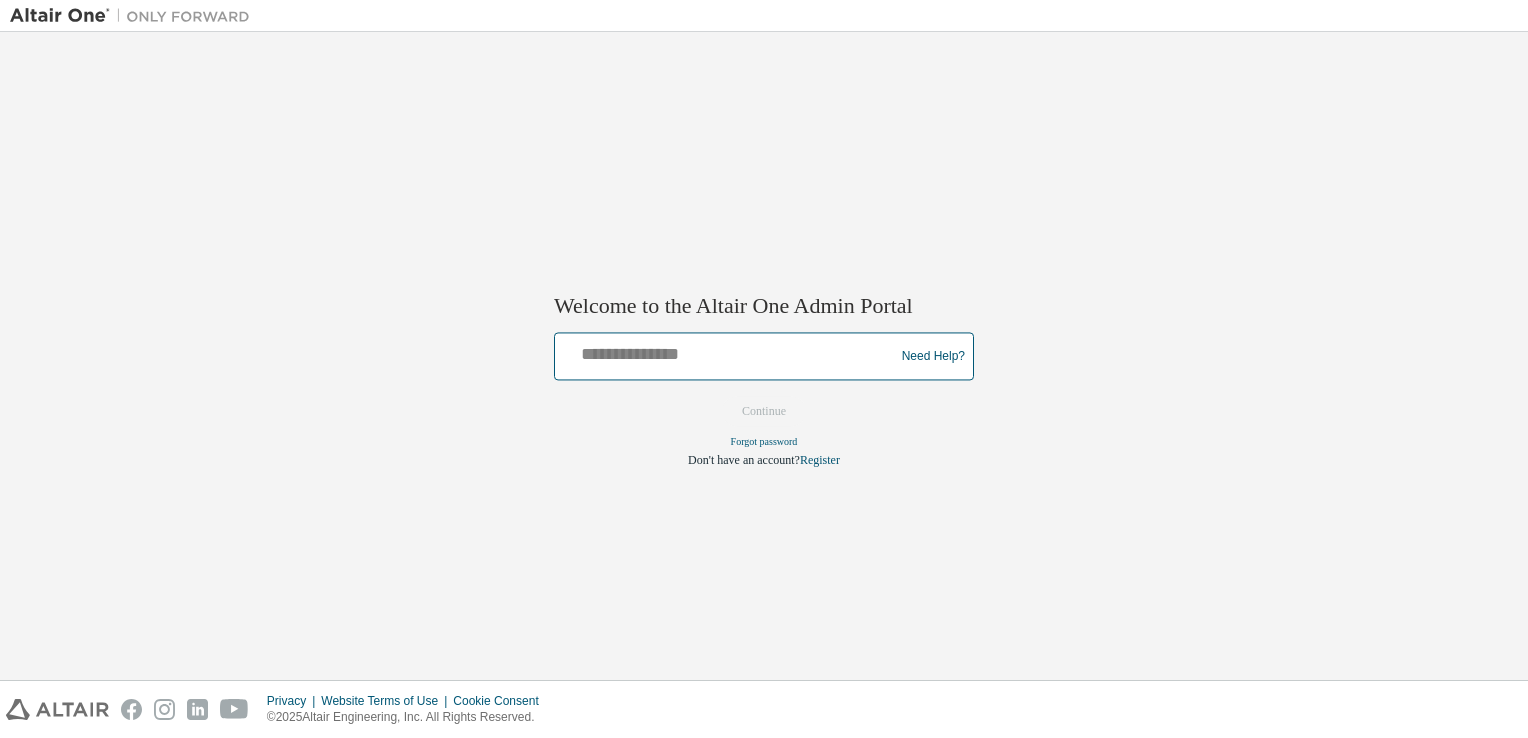 click at bounding box center (727, 352) 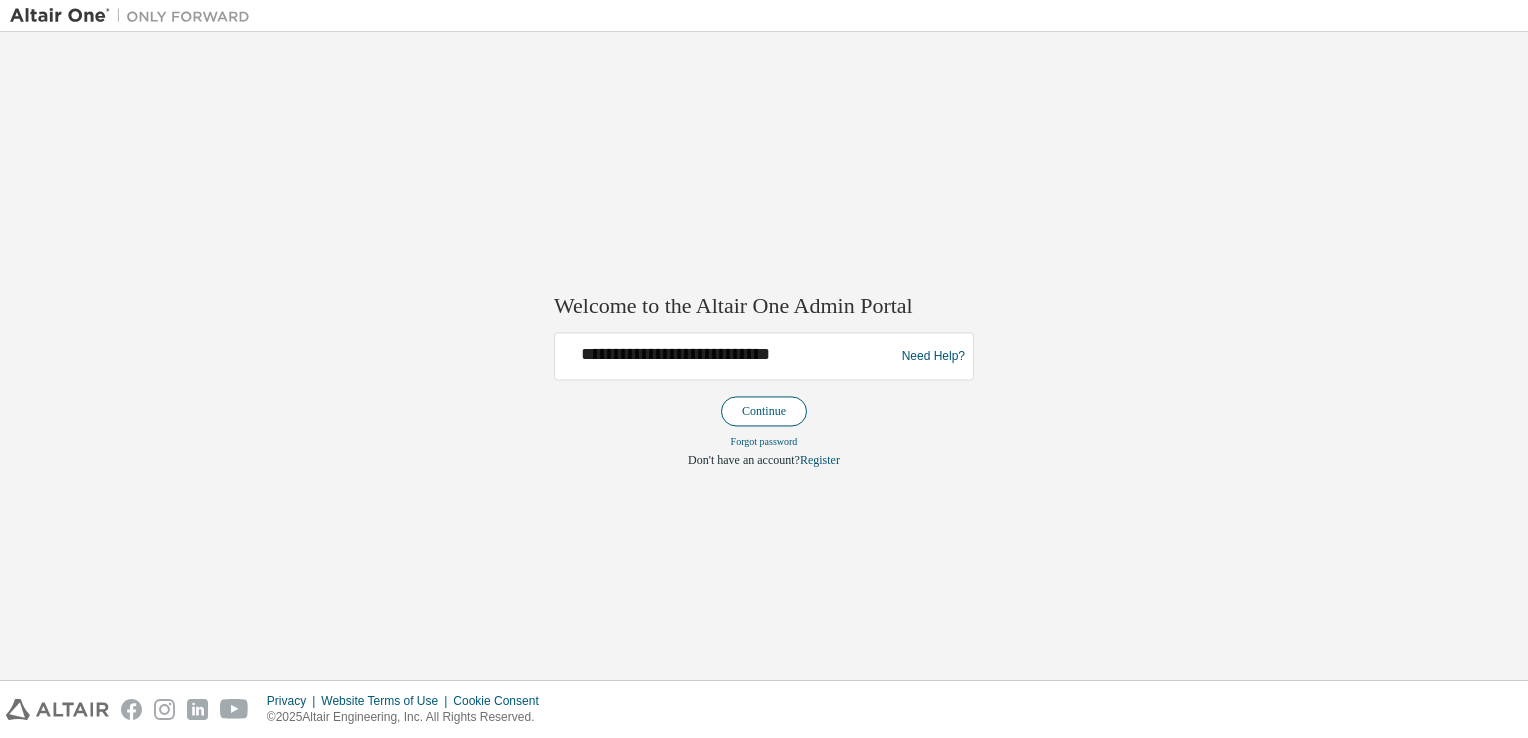 click on "Continue" at bounding box center [764, 412] 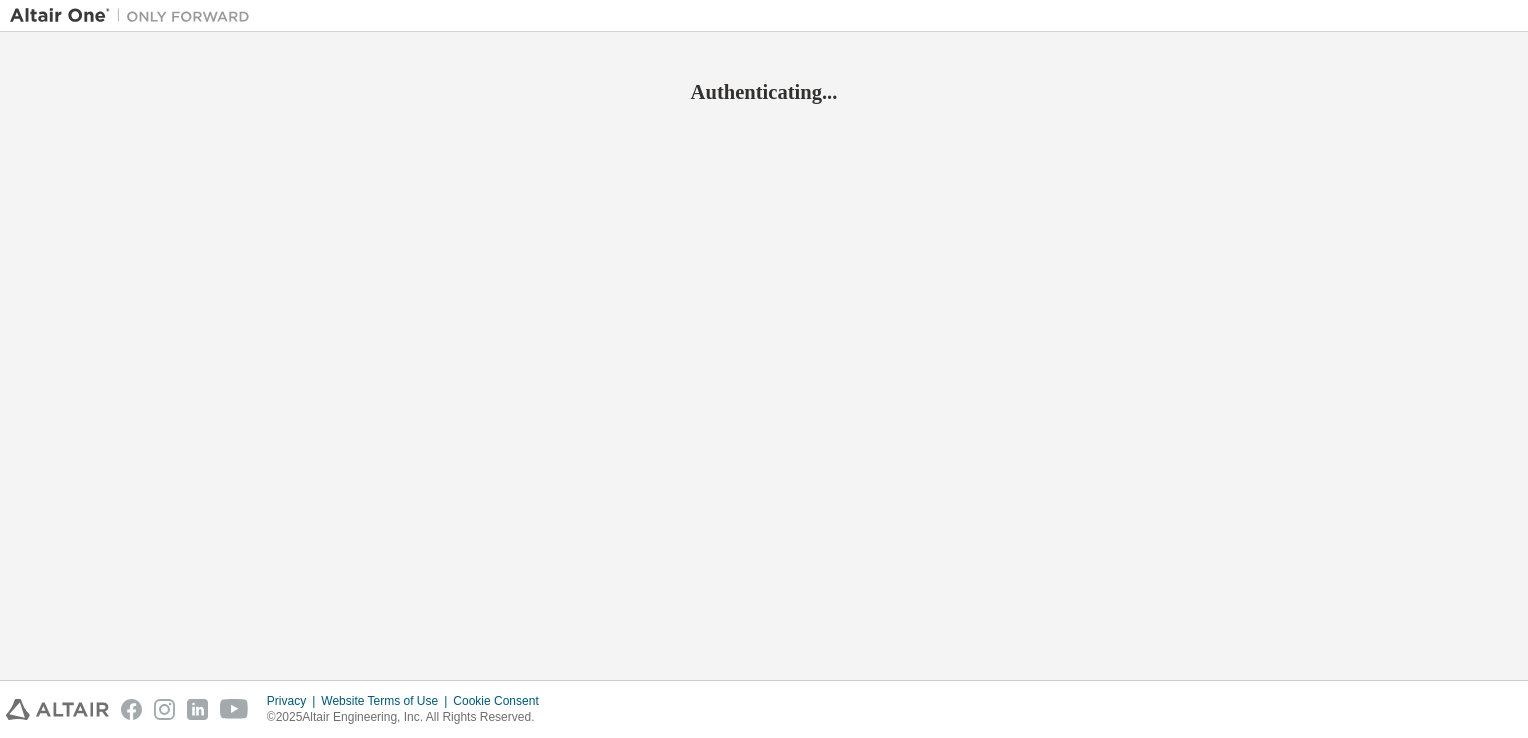 scroll, scrollTop: 0, scrollLeft: 0, axis: both 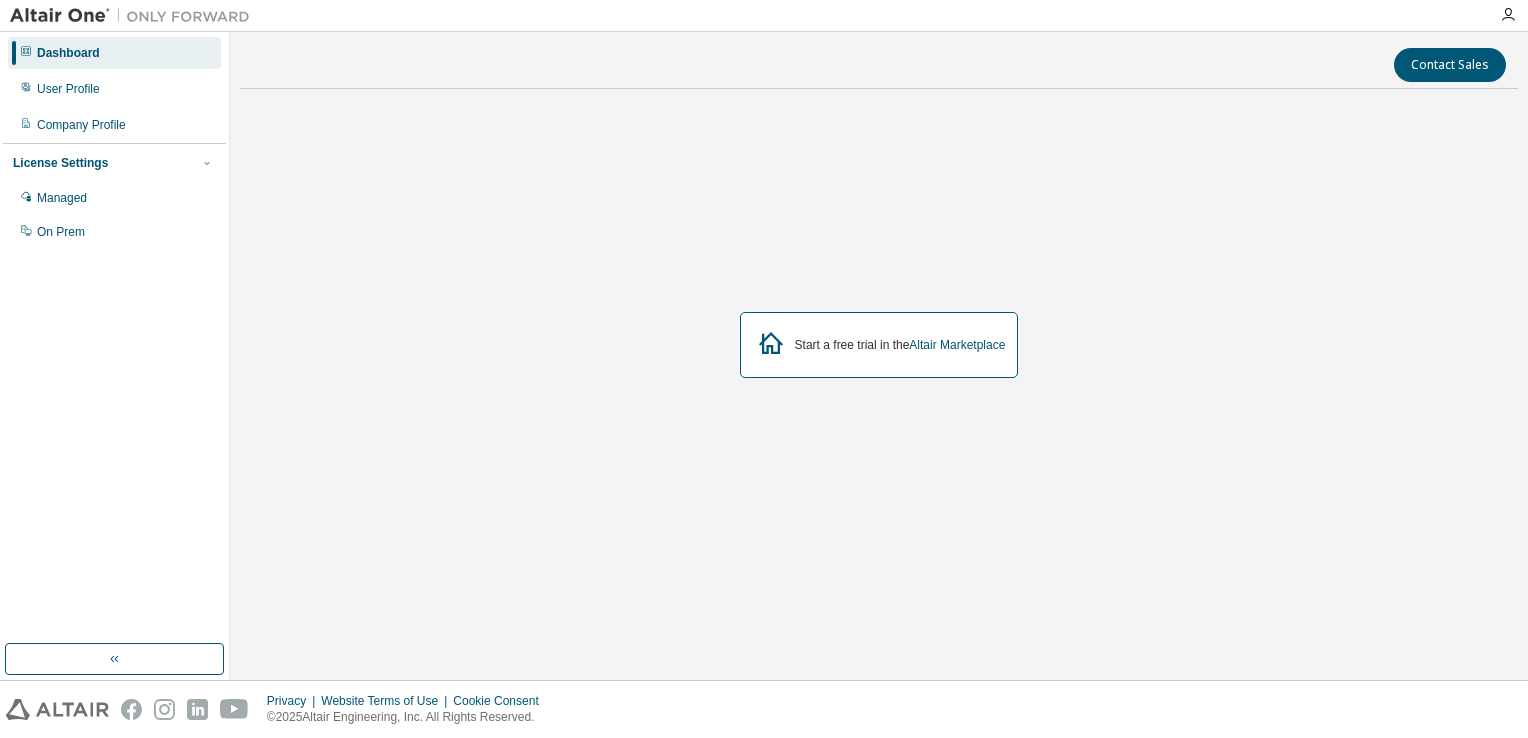 click on "Dashboard" at bounding box center [68, 53] 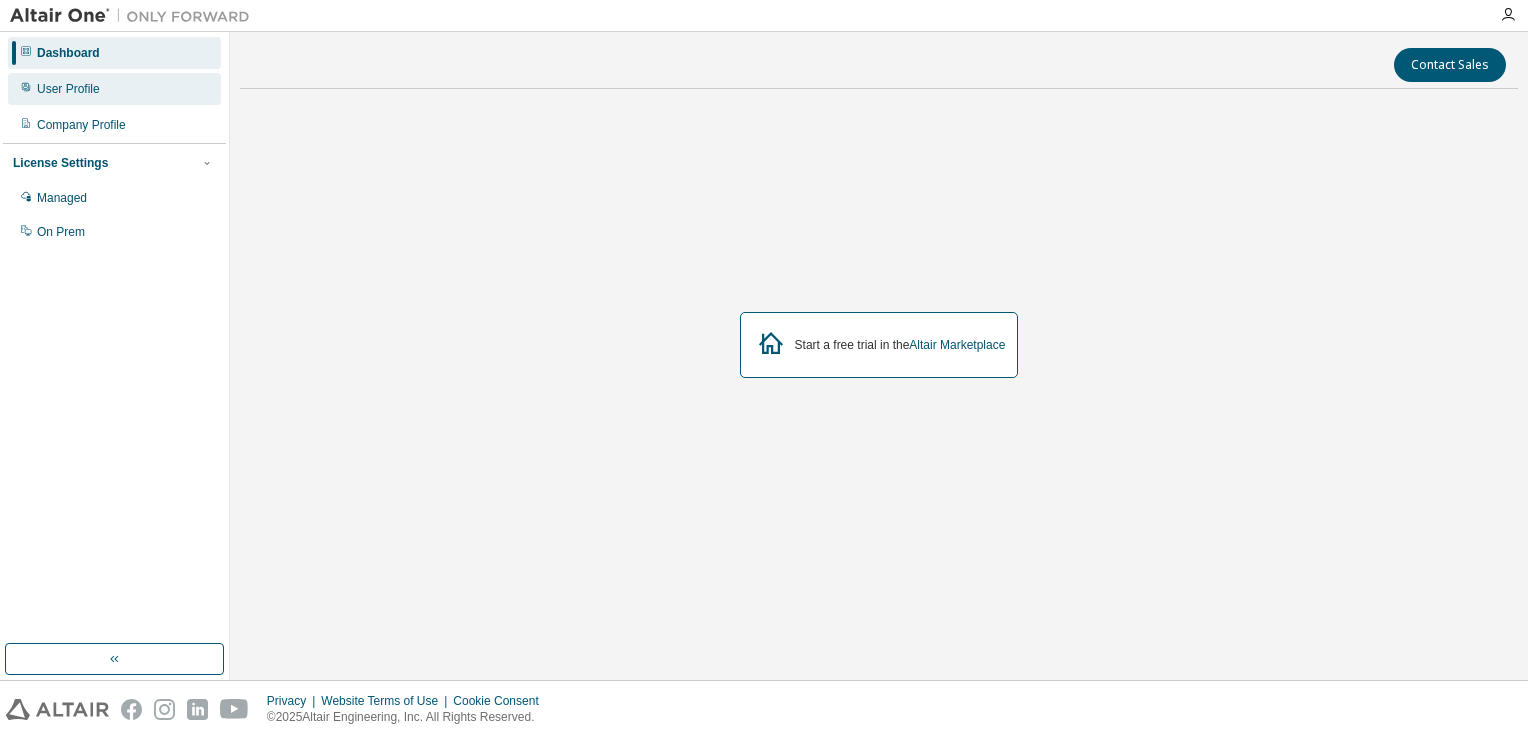 click on "User Profile" at bounding box center (68, 89) 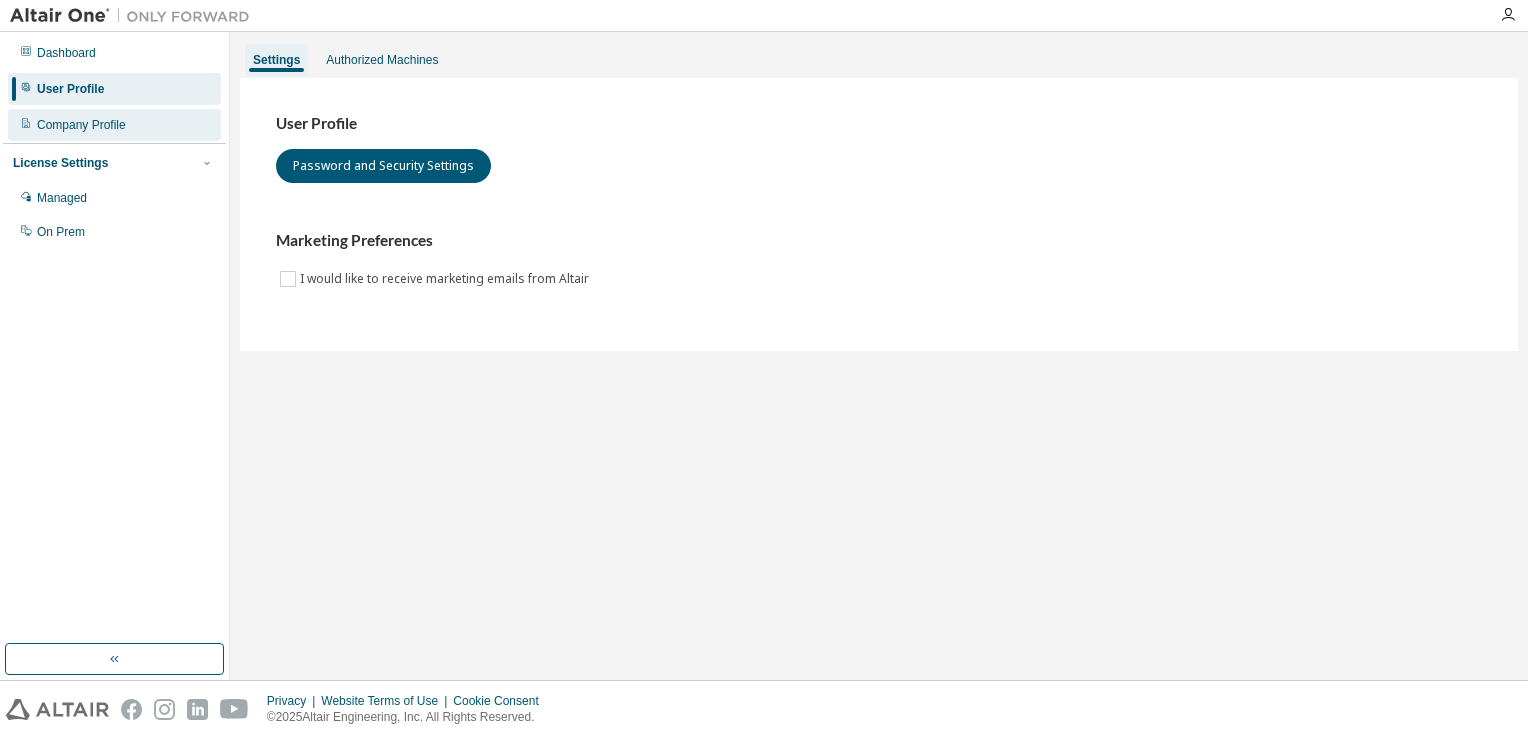 drag, startPoint x: 101, startPoint y: 110, endPoint x: 101, endPoint y: 139, distance: 29 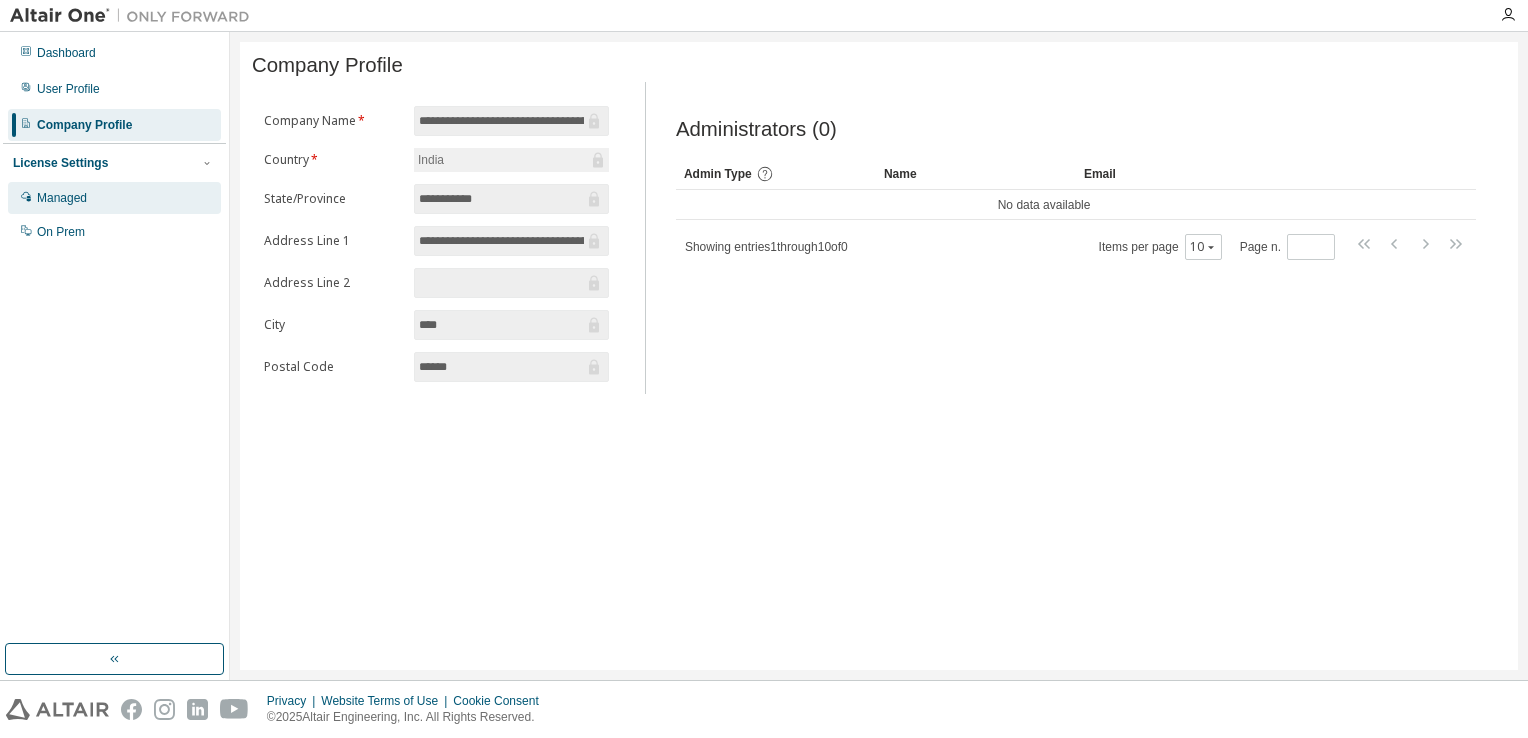 click on "Managed" at bounding box center (62, 198) 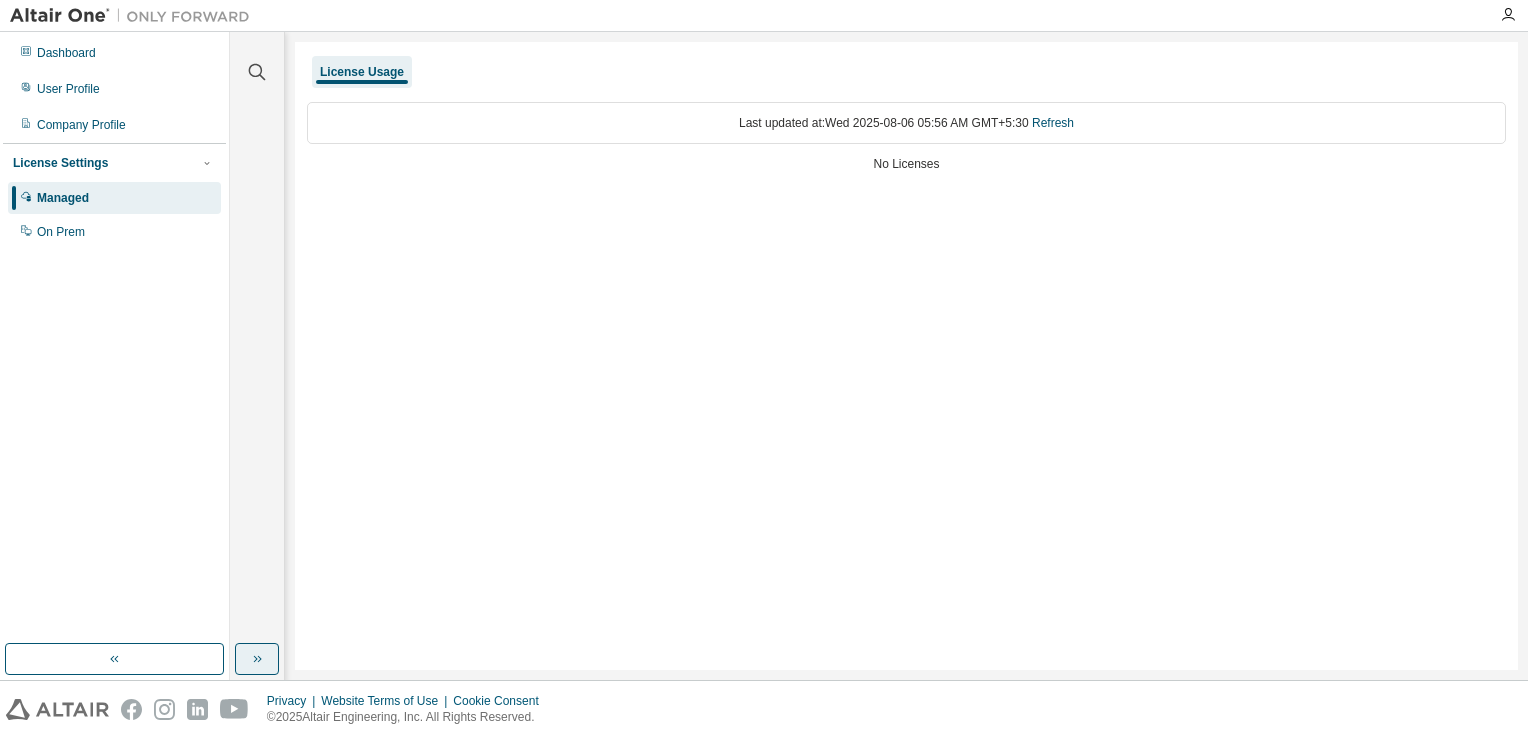 click at bounding box center (257, 659) 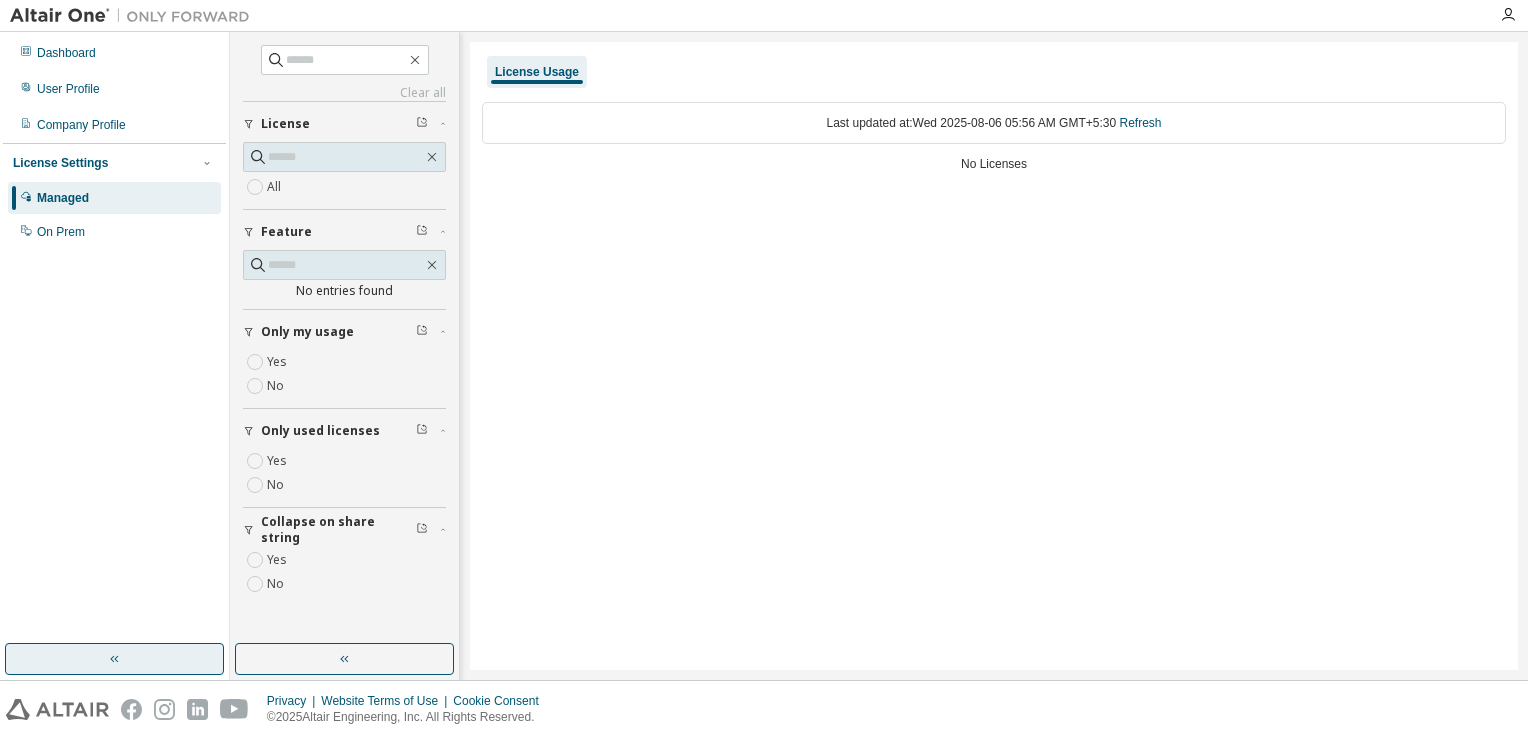 click 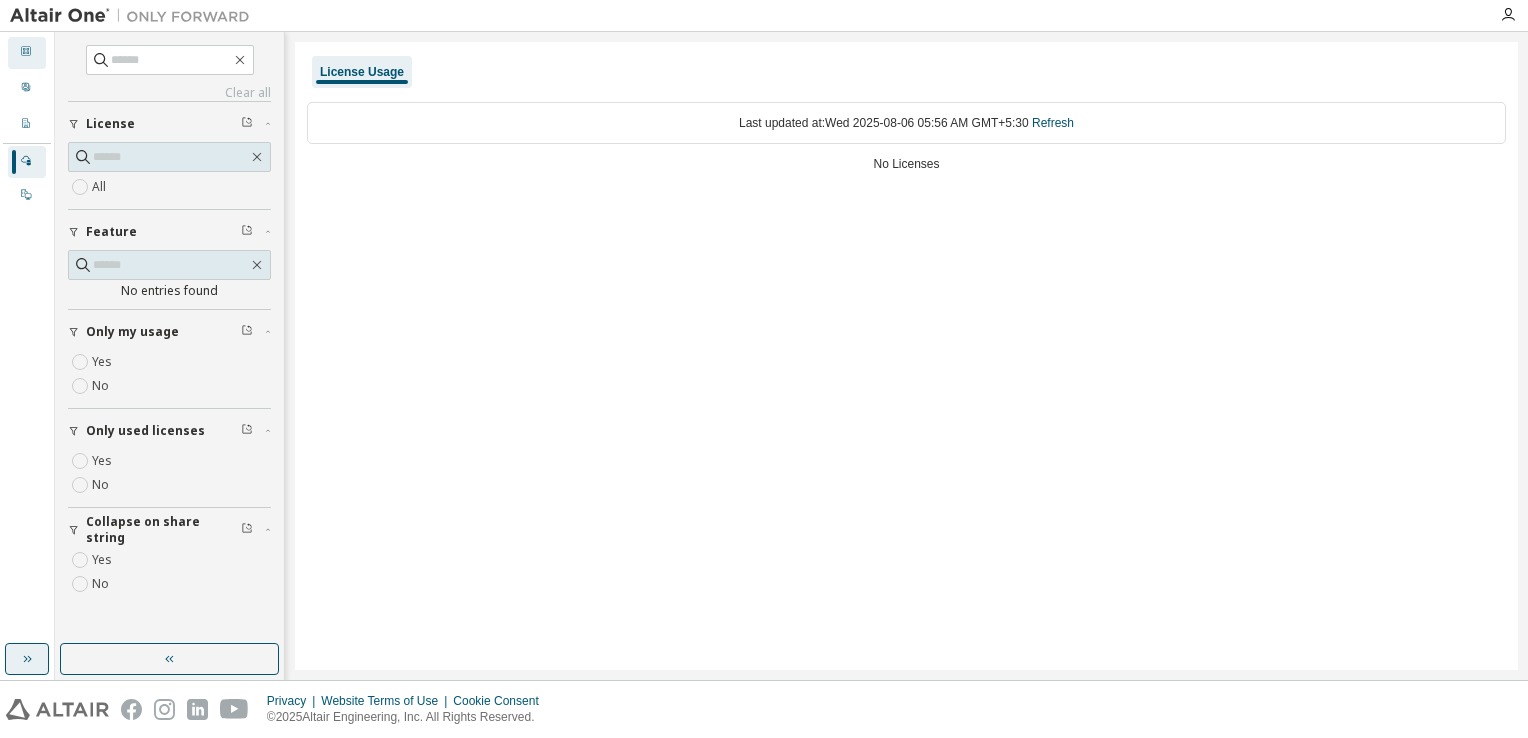 click 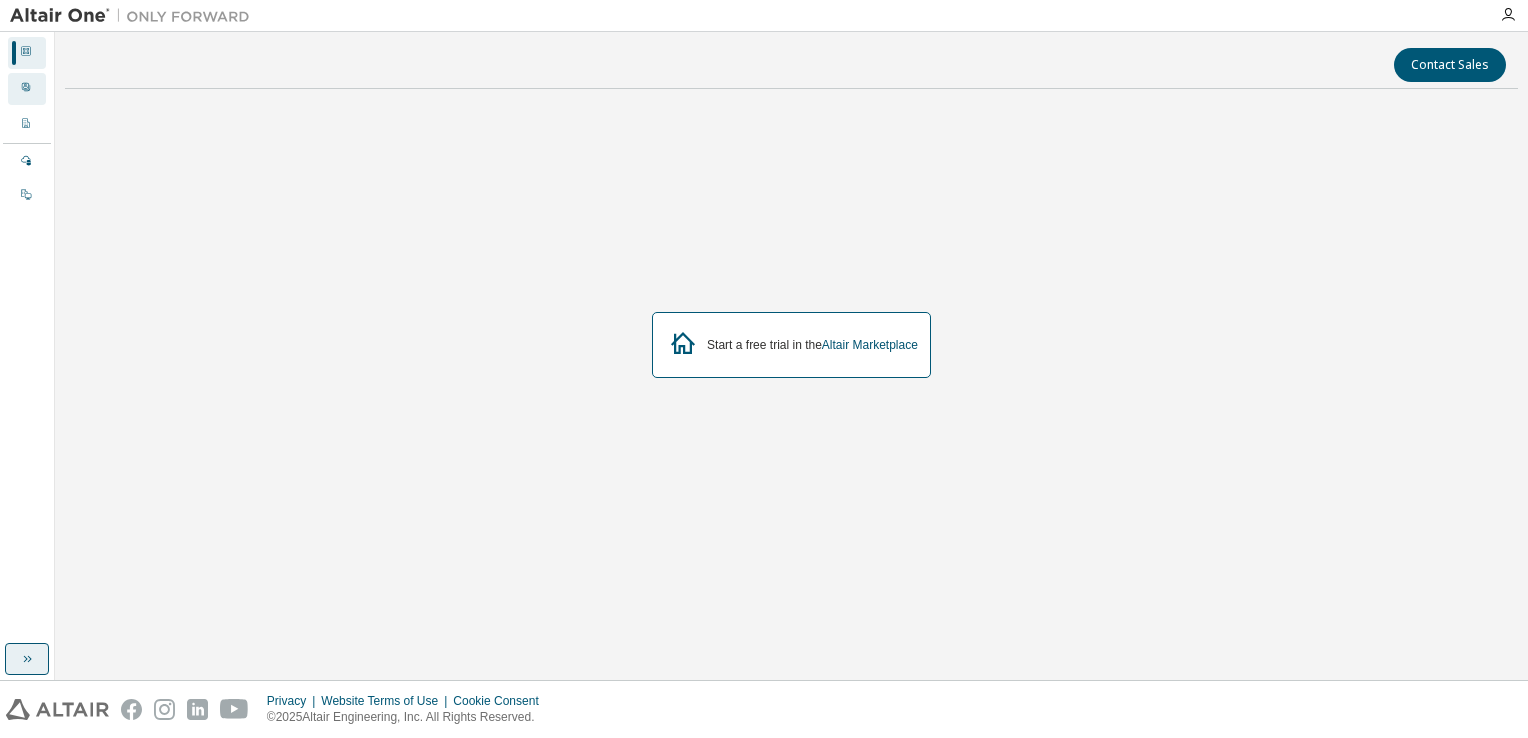 click on "User Profile" at bounding box center (27, 89) 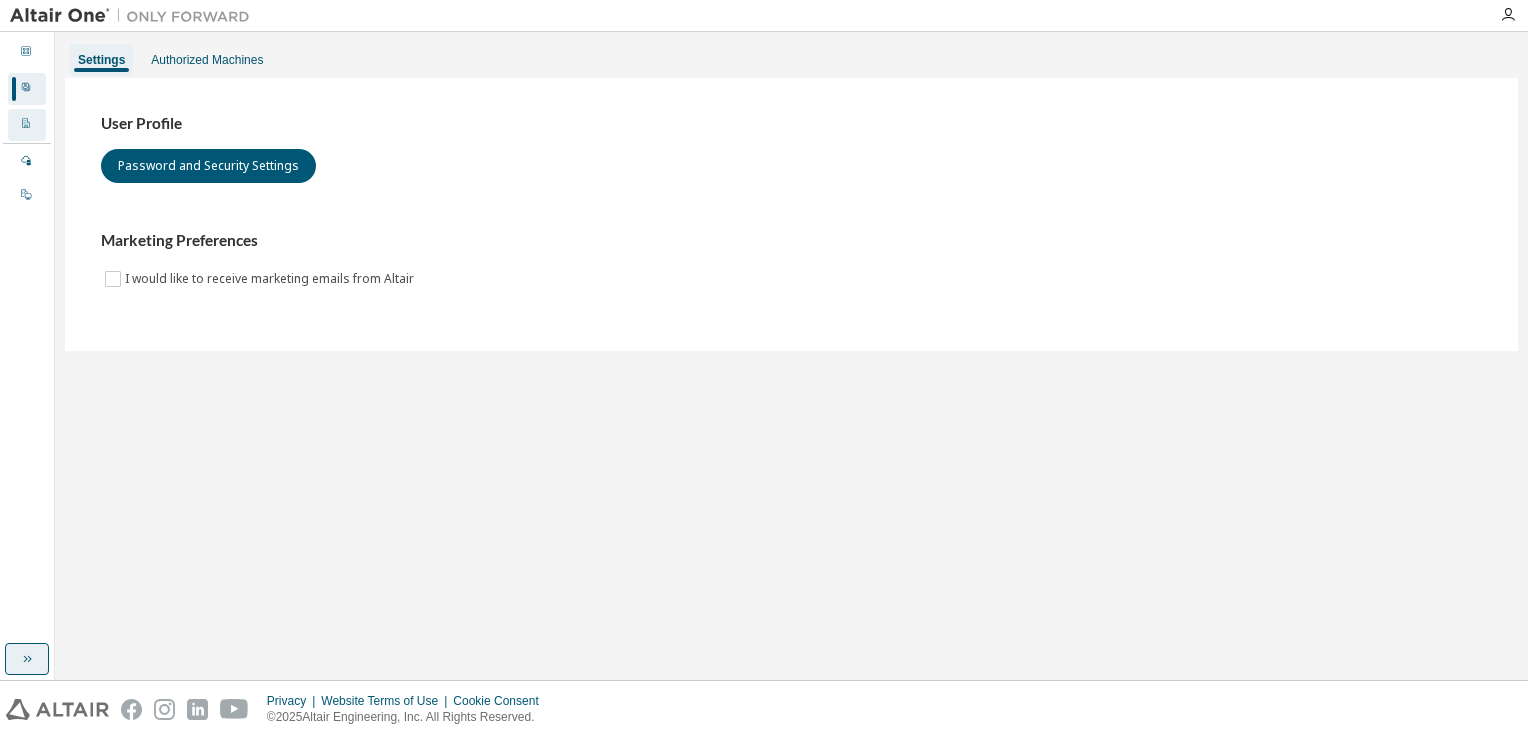 click on "Company Profile" at bounding box center (27, 125) 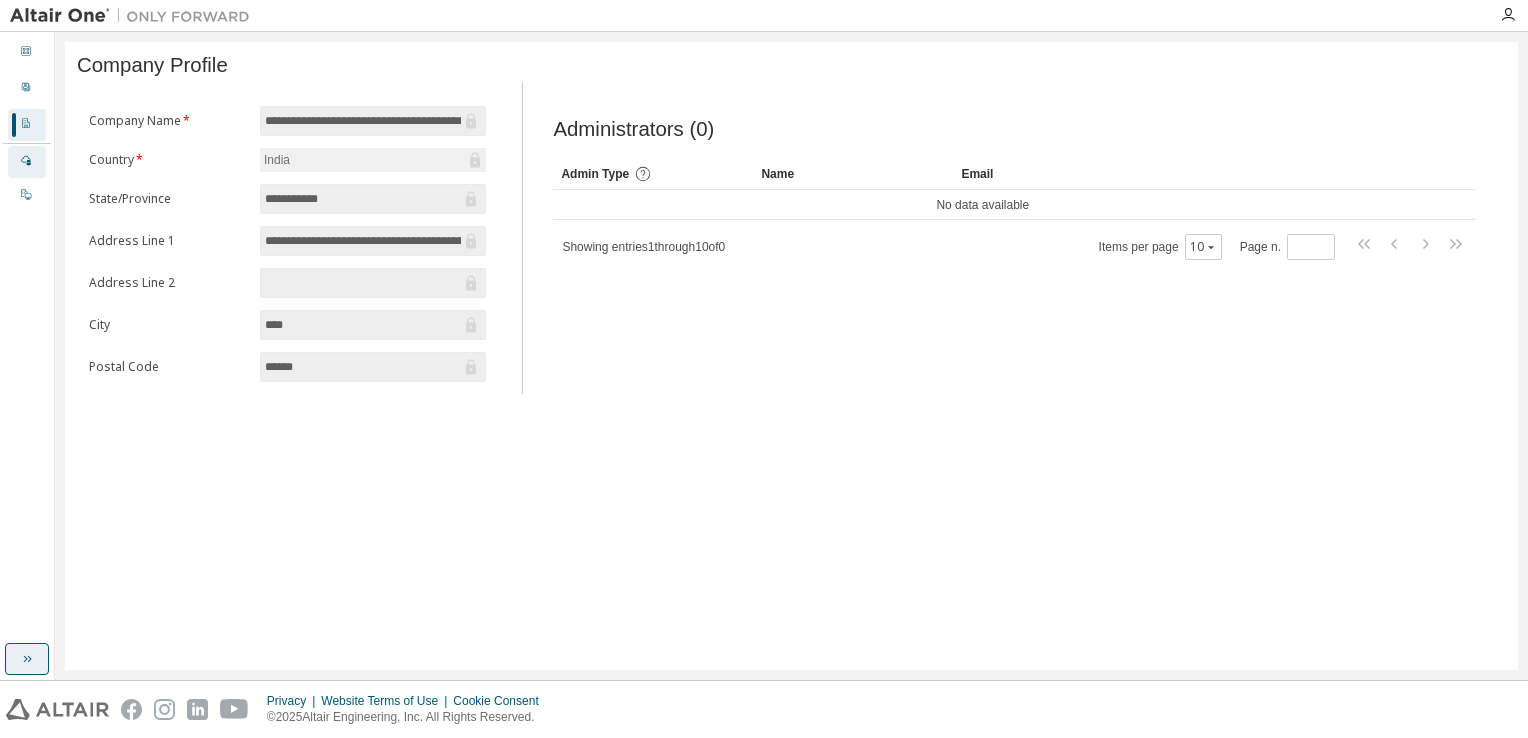 click 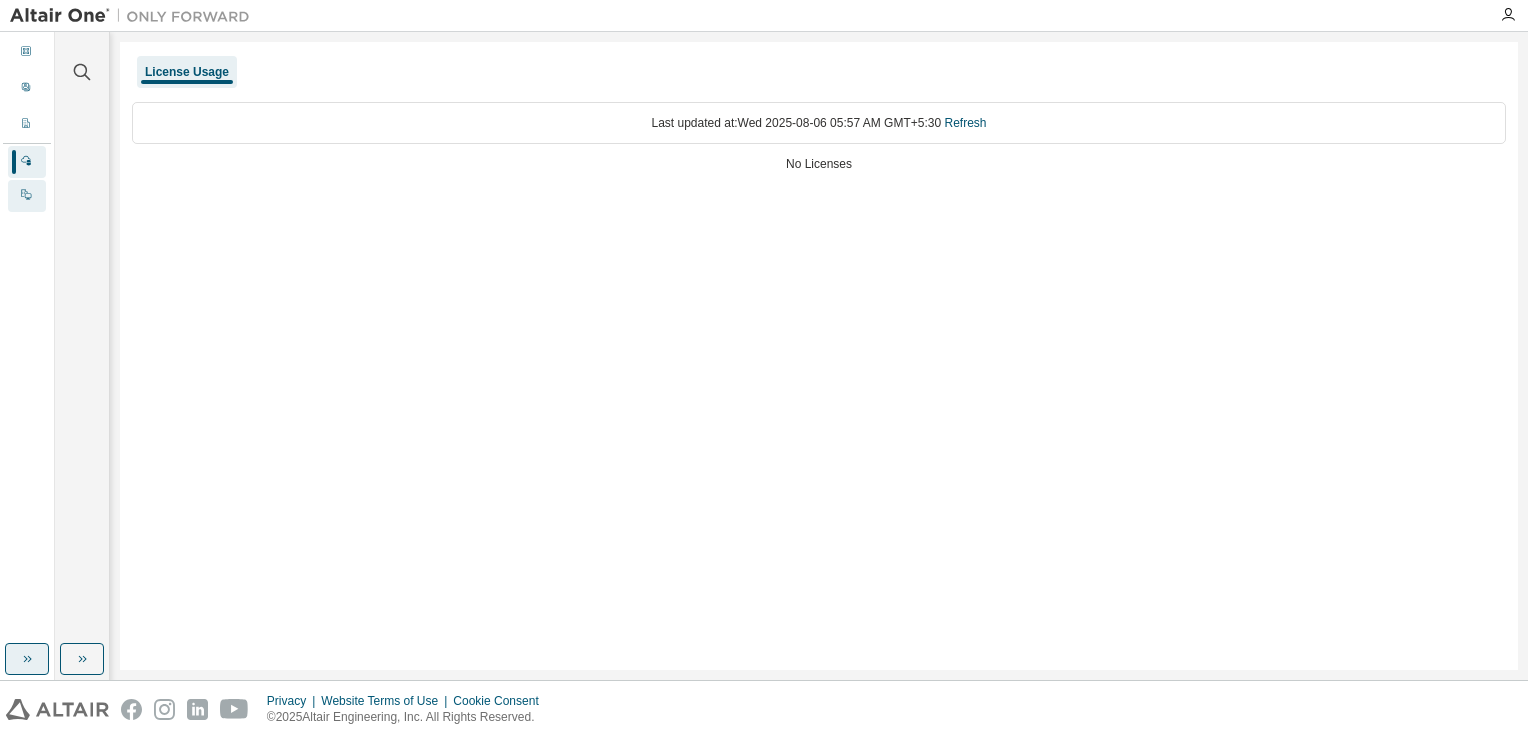 click 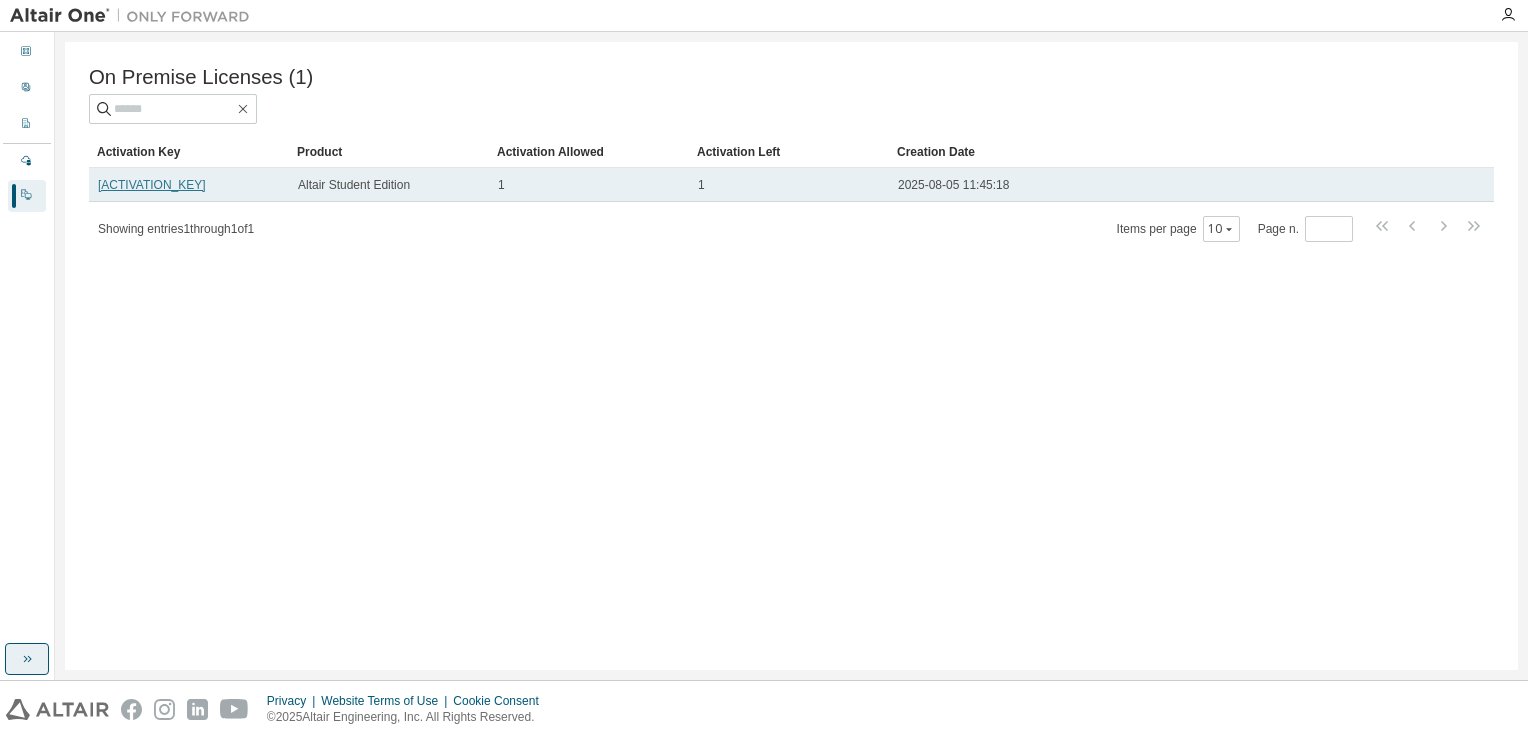 click on "[ACTIVATION_KEY]" at bounding box center (152, 185) 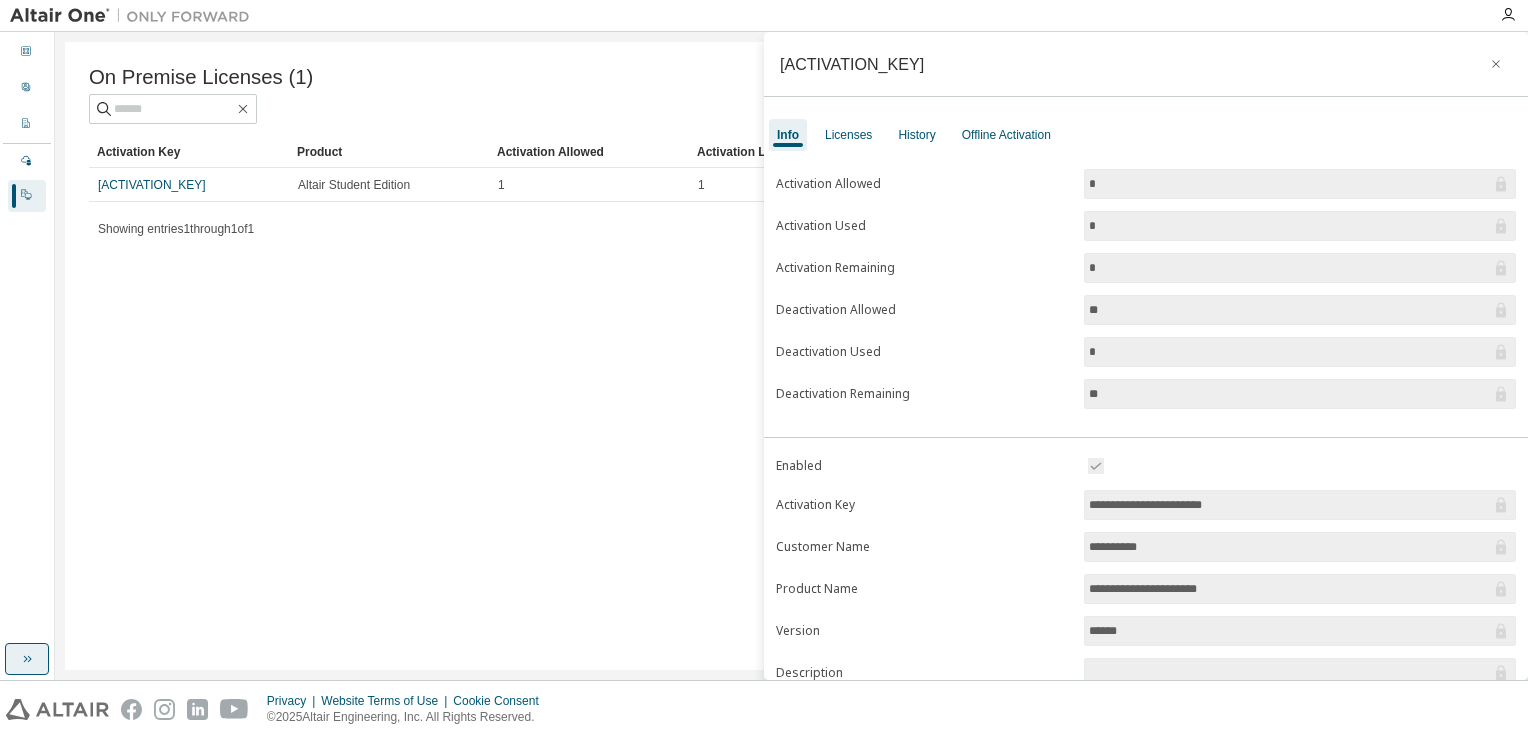 drag, startPoint x: 173, startPoint y: 187, endPoint x: 589, endPoint y: 277, distance: 425.62424 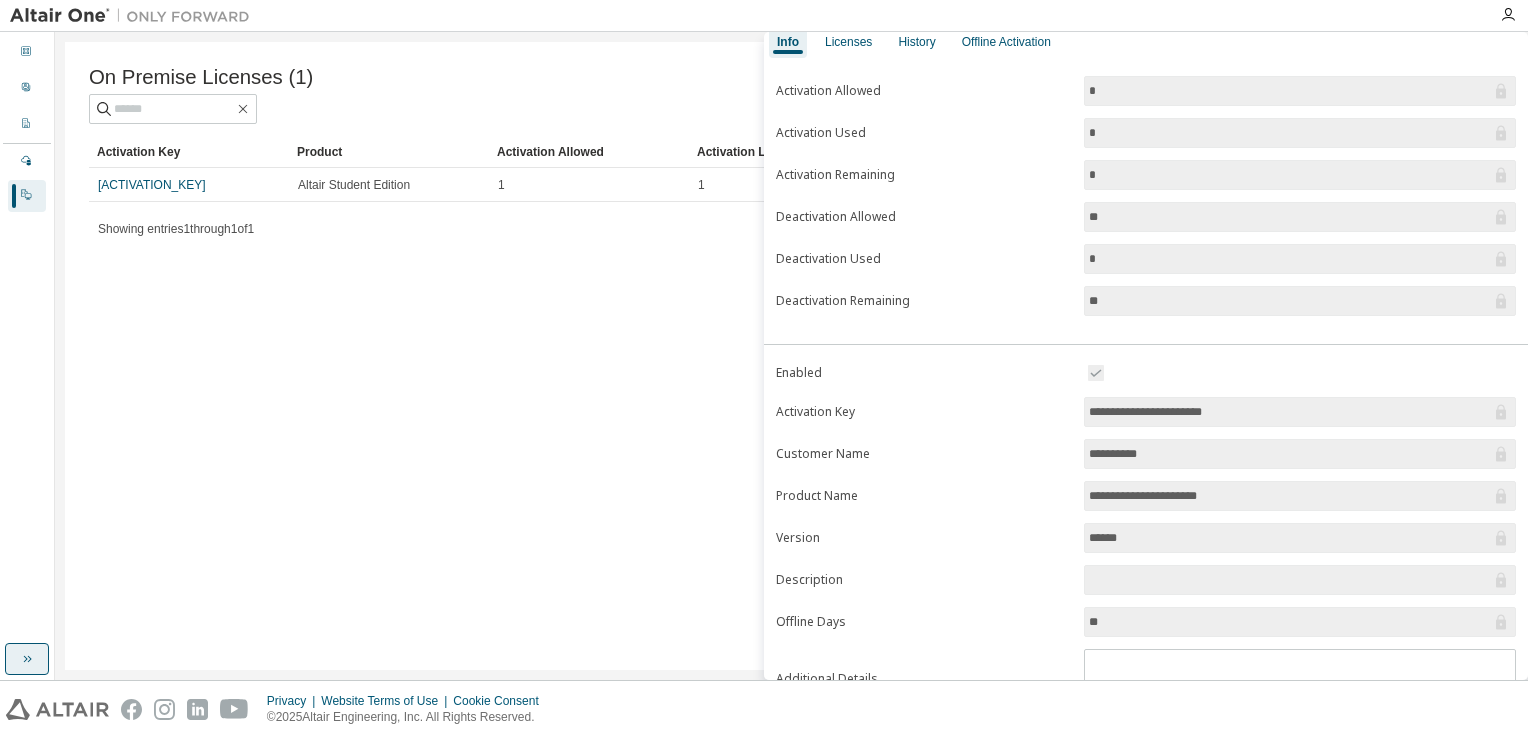 scroll, scrollTop: 0, scrollLeft: 0, axis: both 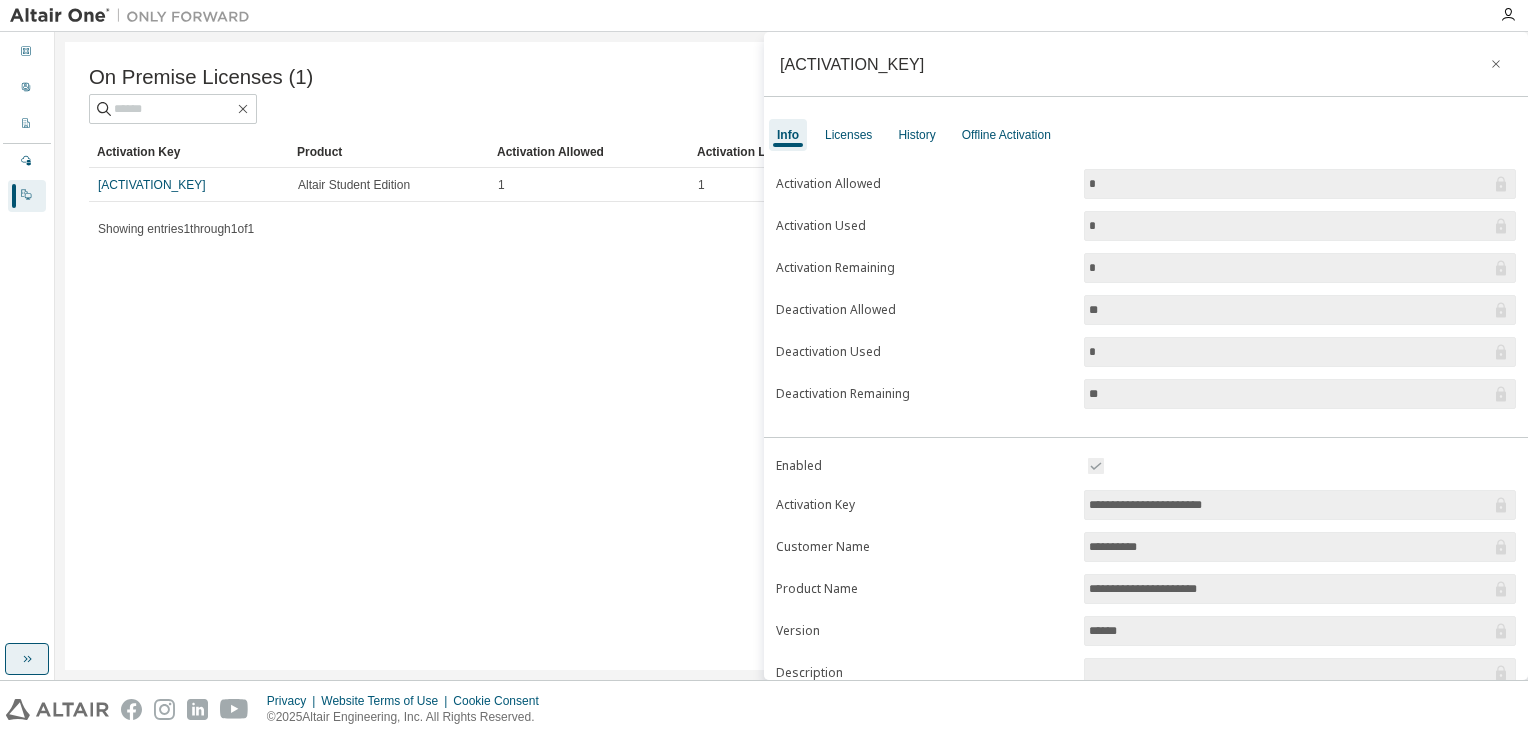 drag, startPoint x: 1270, startPoint y: 504, endPoint x: 996, endPoint y: 525, distance: 274.80356 